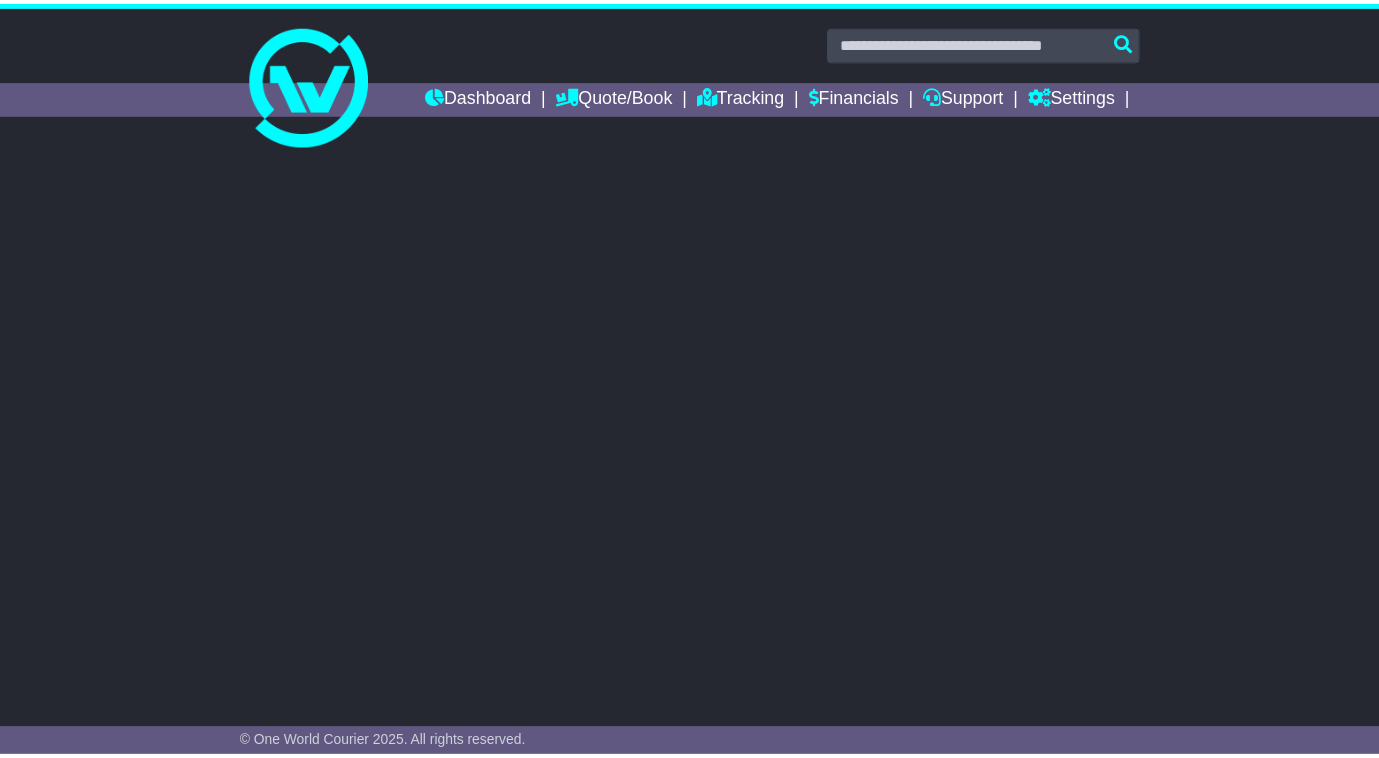 scroll, scrollTop: 0, scrollLeft: 0, axis: both 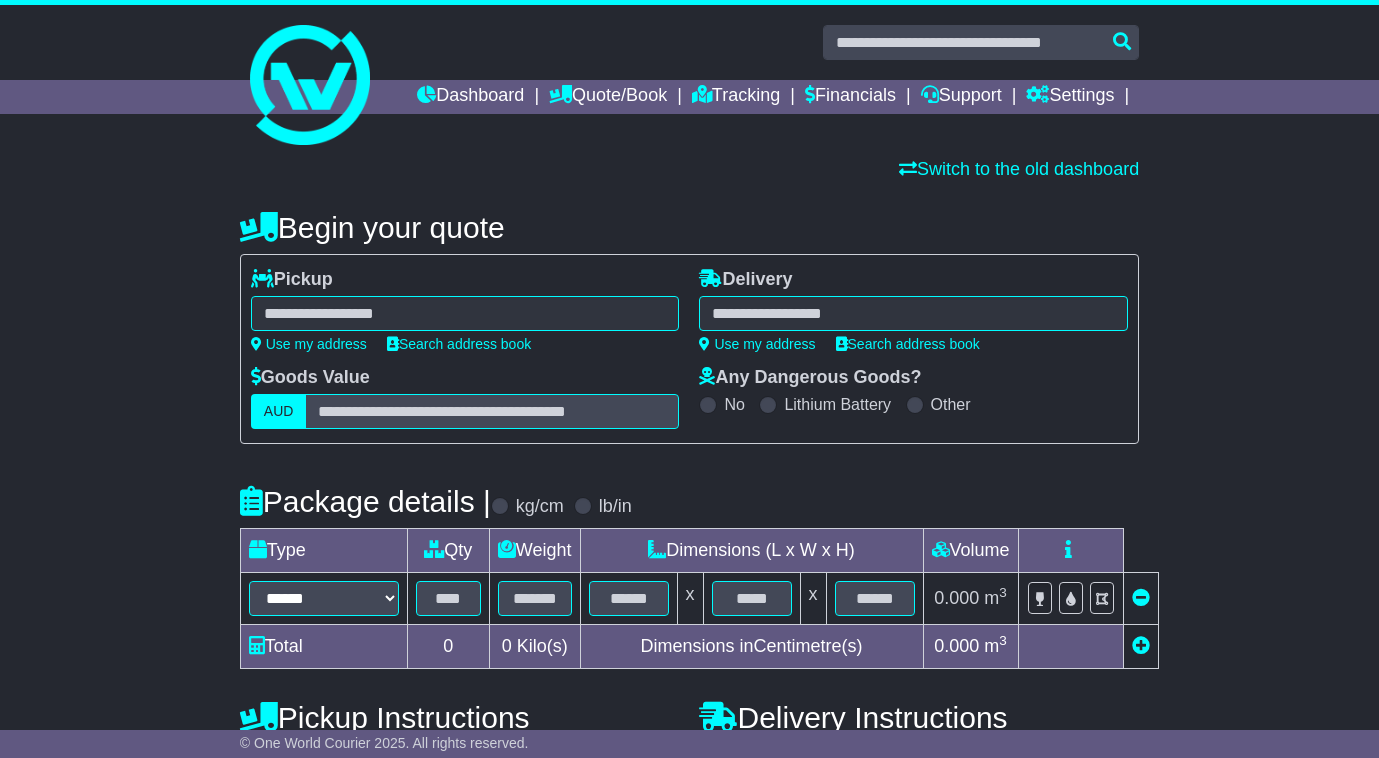 click at bounding box center (465, 313) 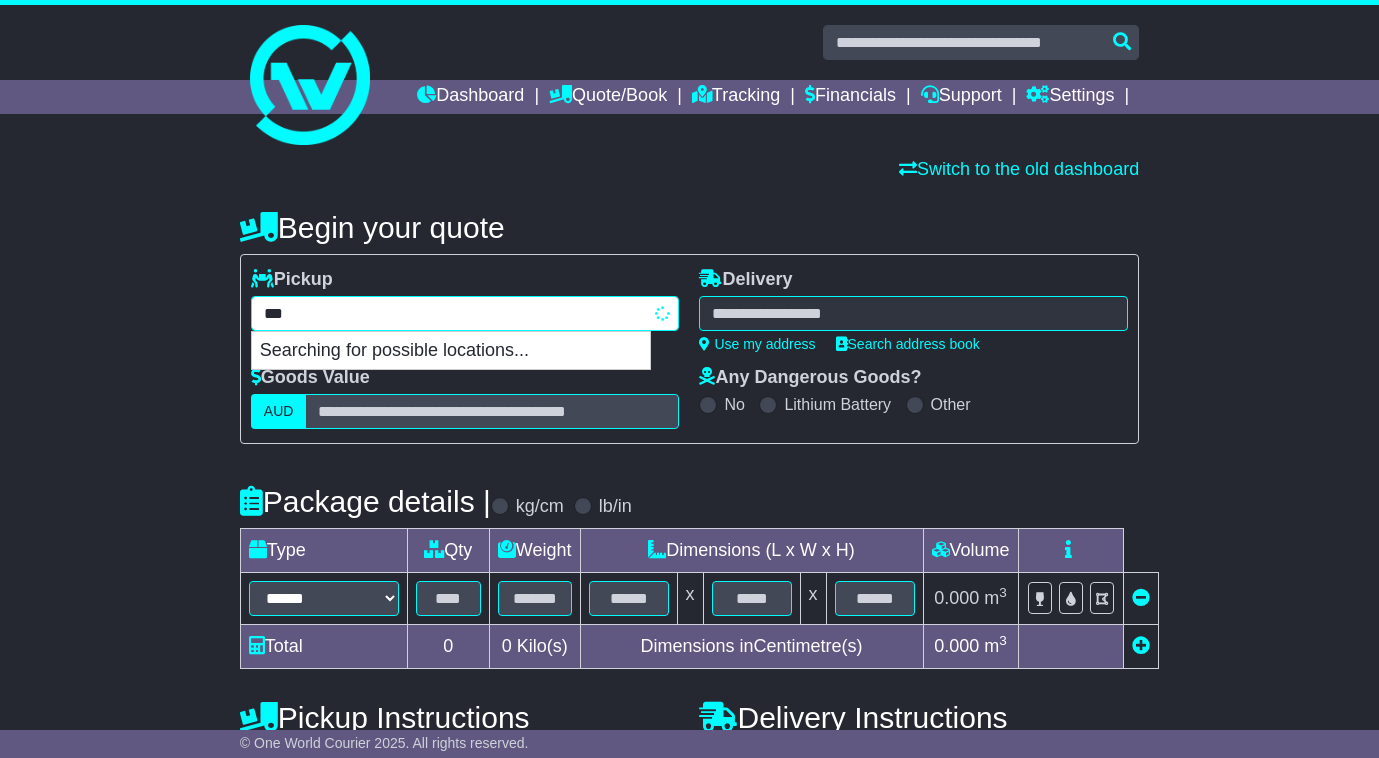 type on "****" 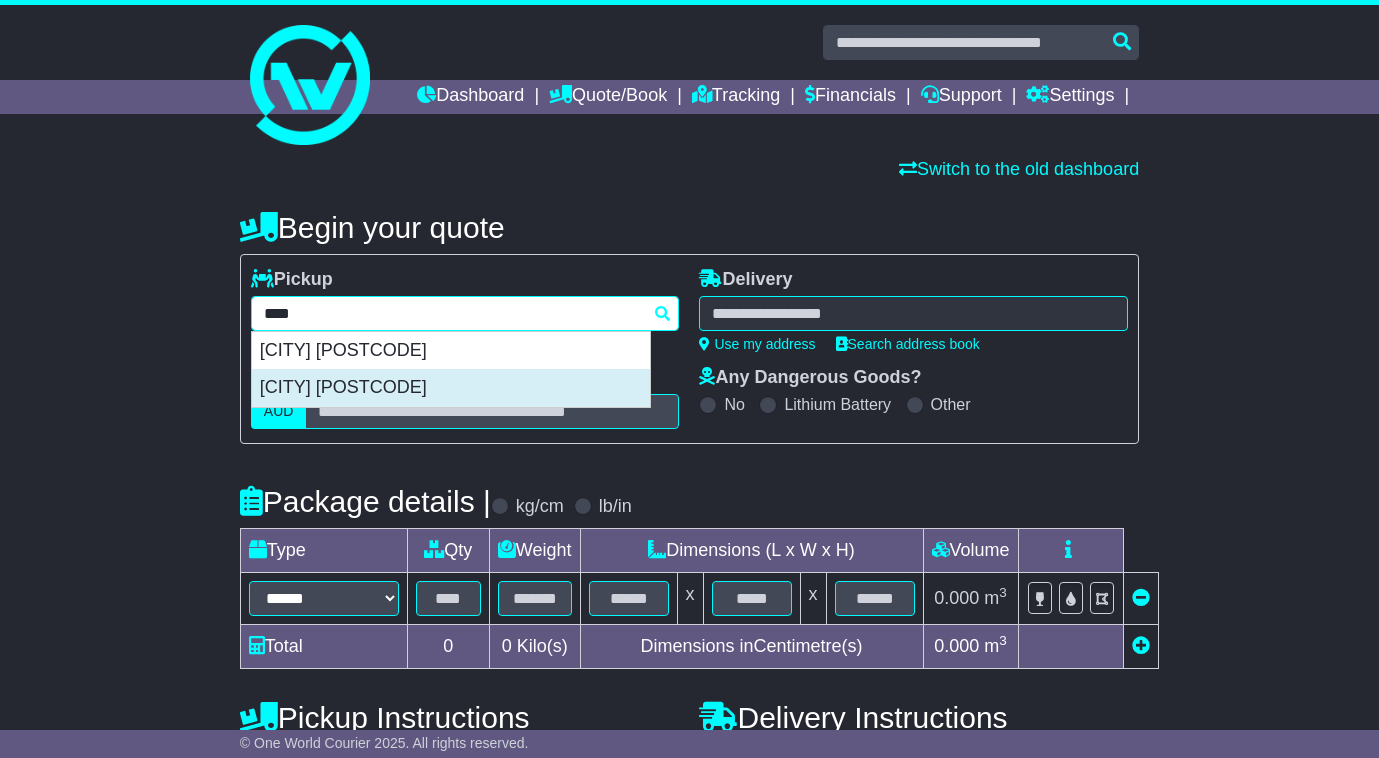 click on "[CITY] [POSTCODE]" at bounding box center [451, 388] 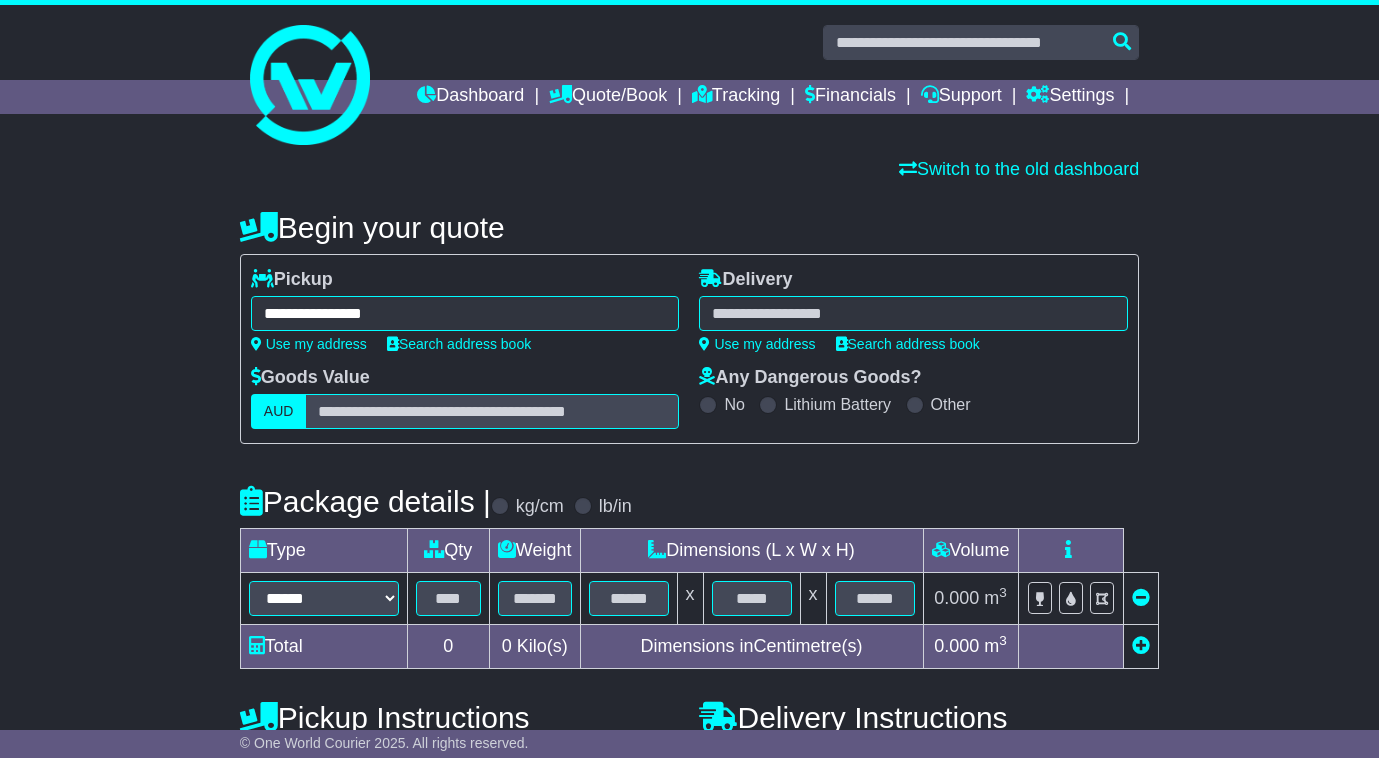 type on "**********" 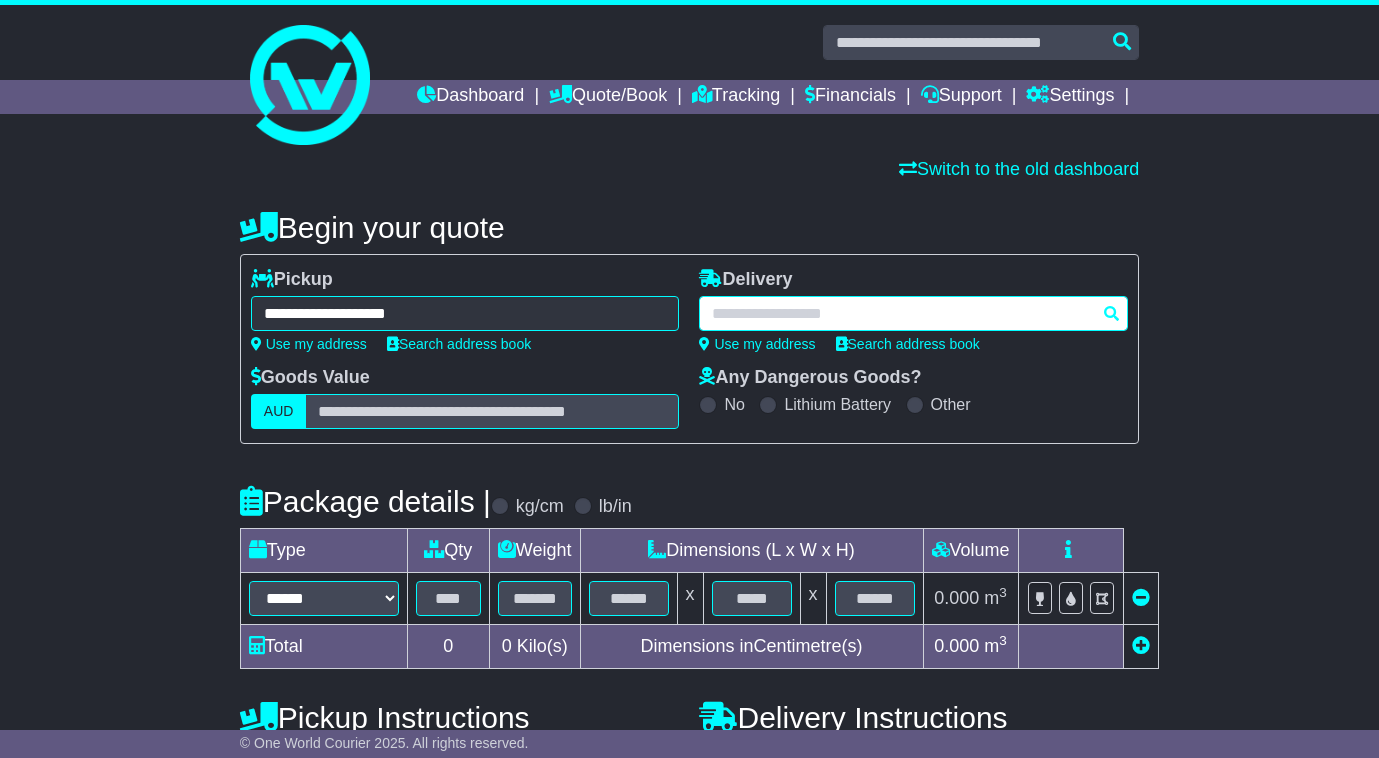 click at bounding box center [913, 313] 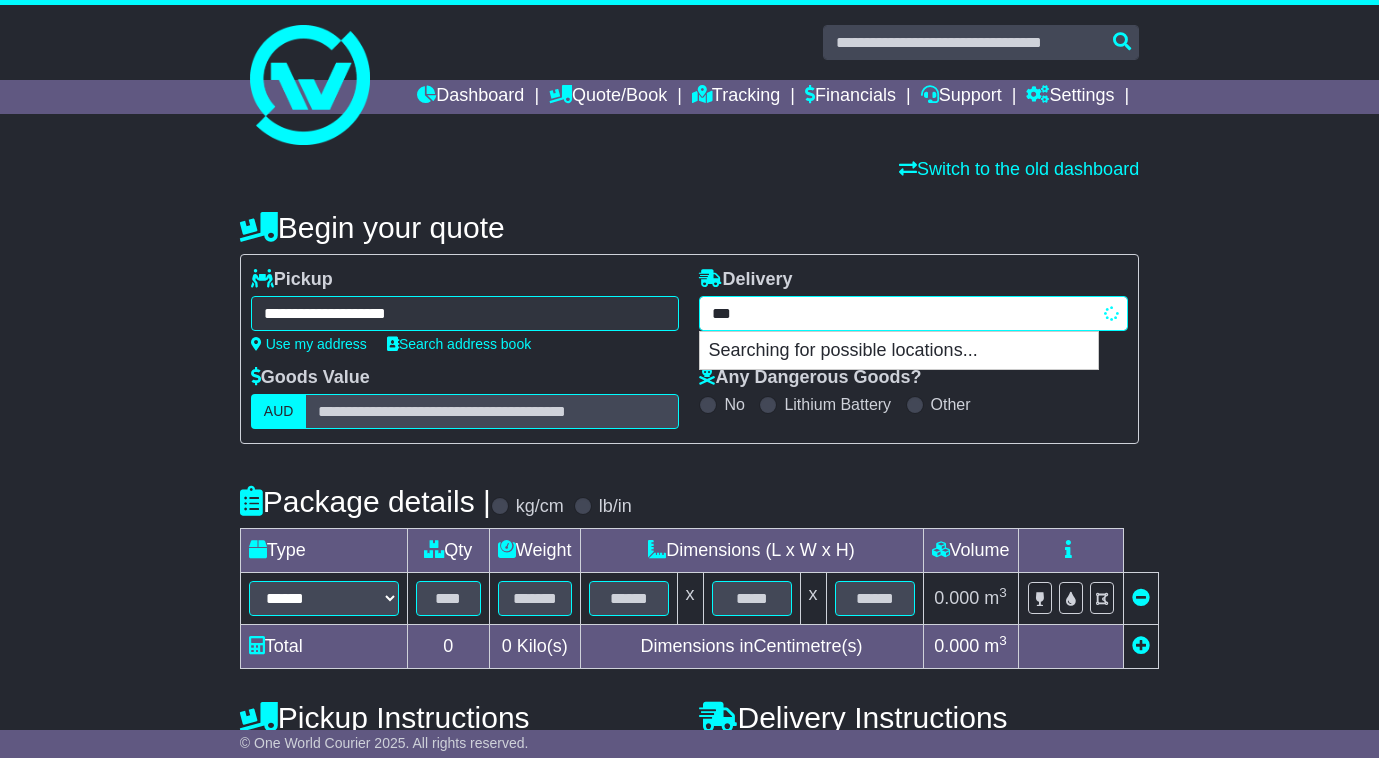 type on "****" 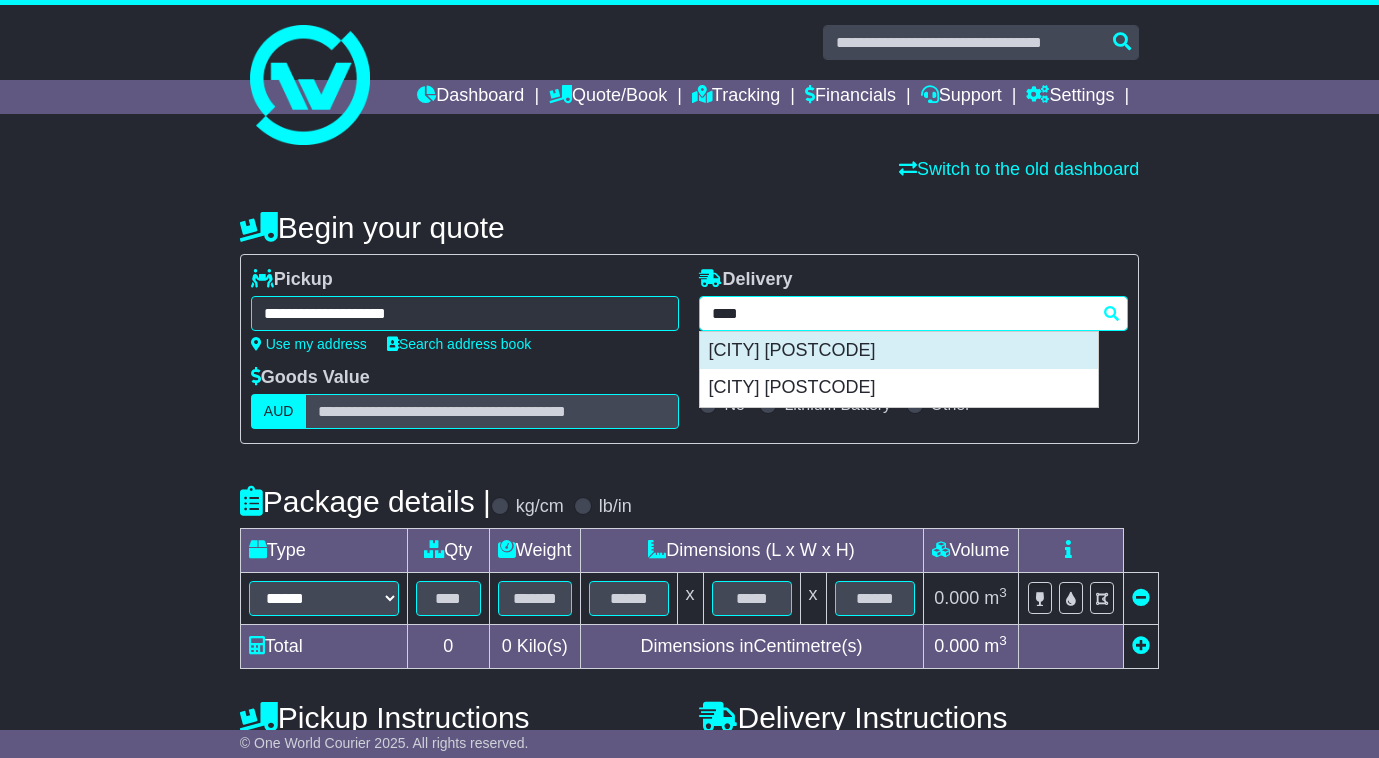 click on "[CITY] [POSTCODE]" at bounding box center [899, 351] 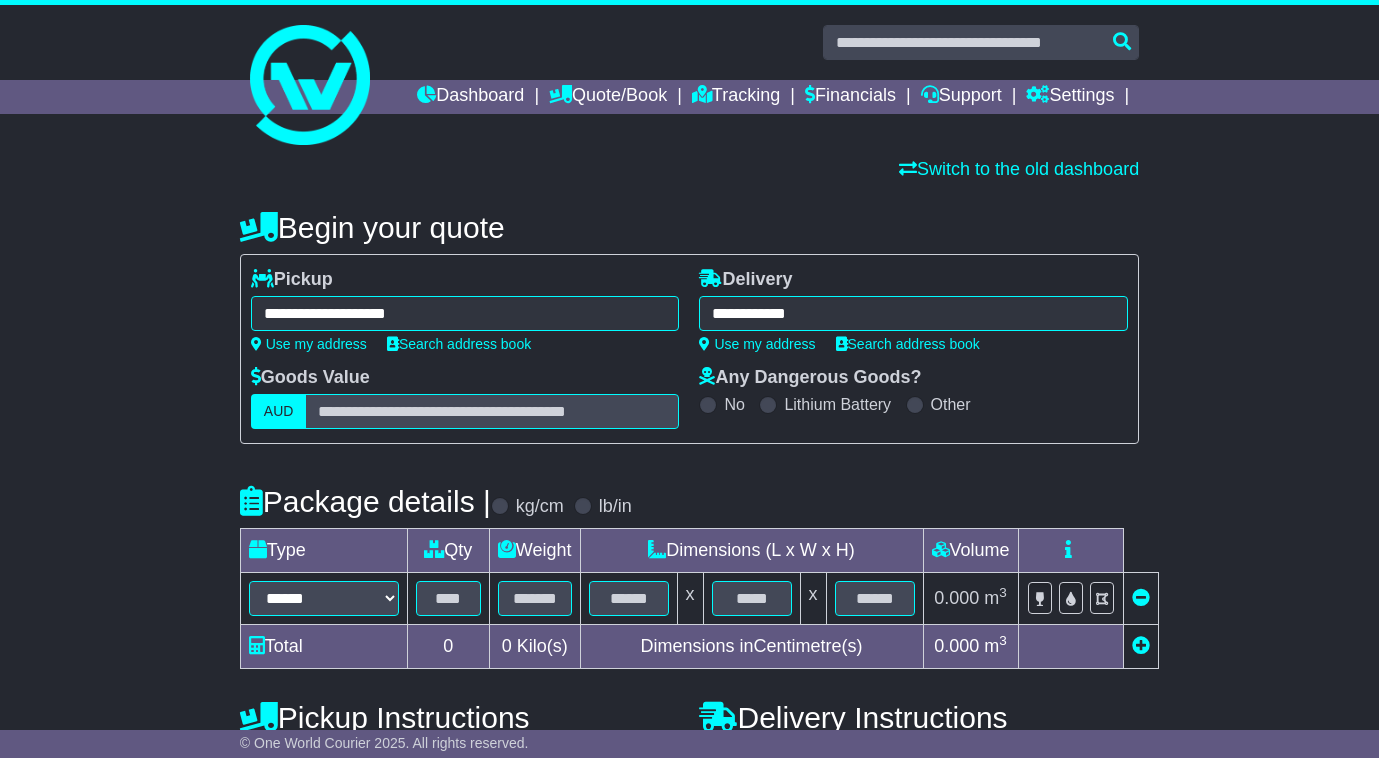 type on "**********" 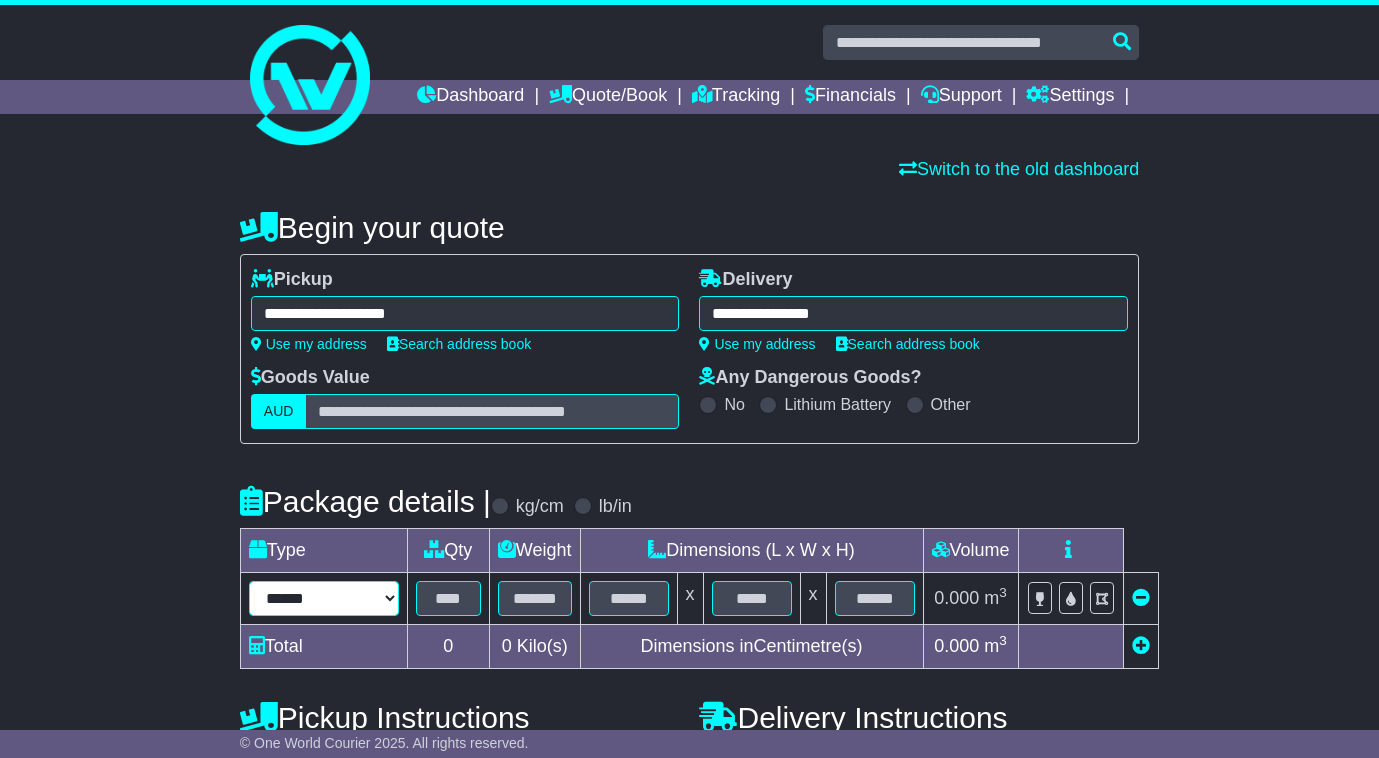 click on "****** ****** *** ******** ***** **** **** ****** *** *******" at bounding box center [324, 598] 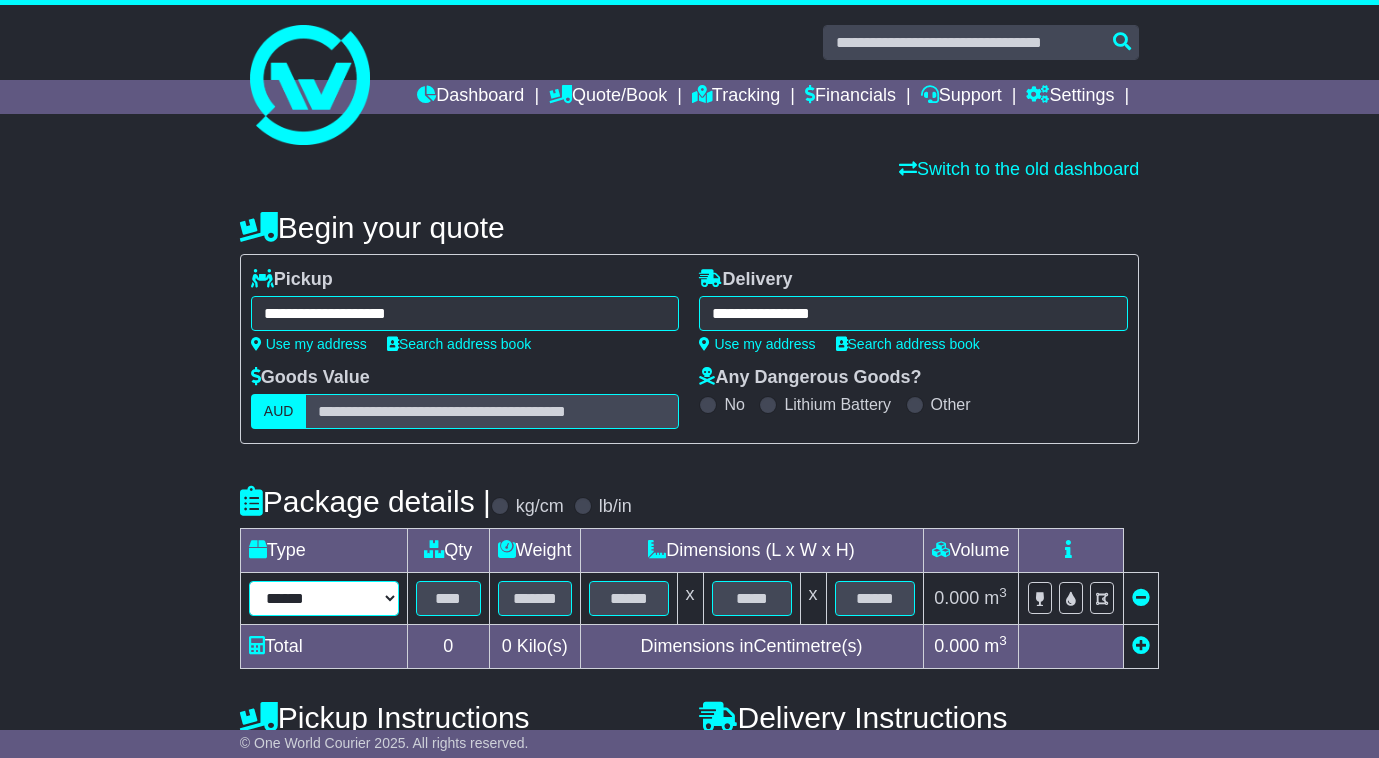 select on "****" 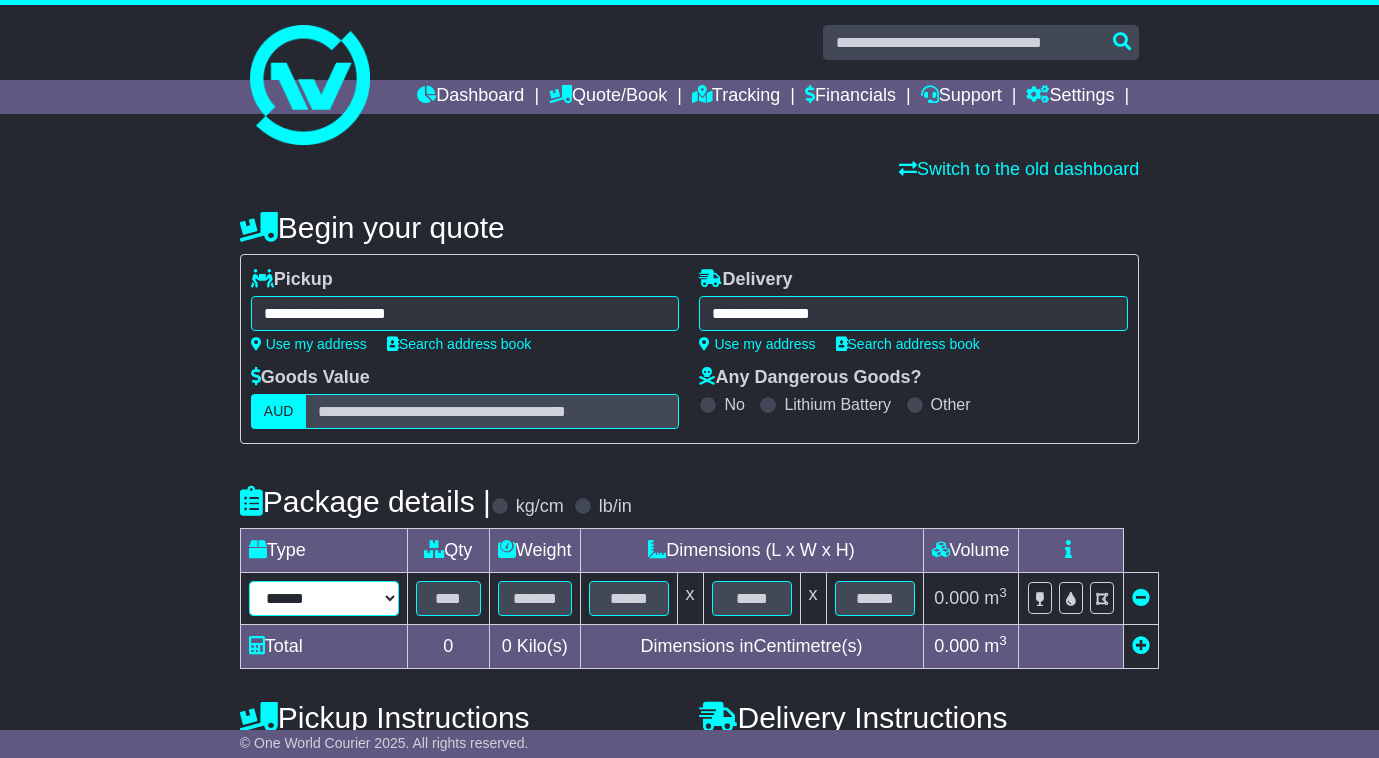 click on "****** ****** *** ******** ***** **** **** ****** *** *******" at bounding box center [324, 598] 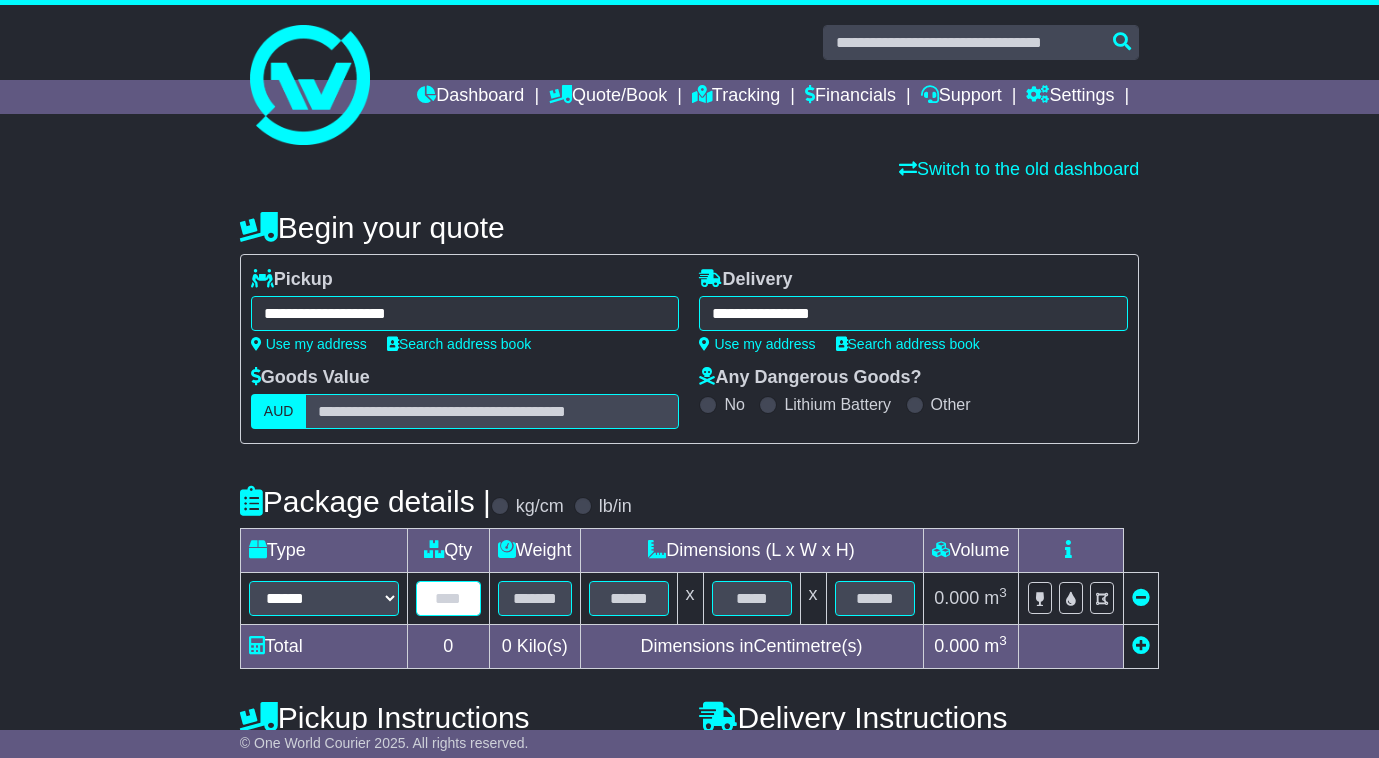 click at bounding box center (448, 598) 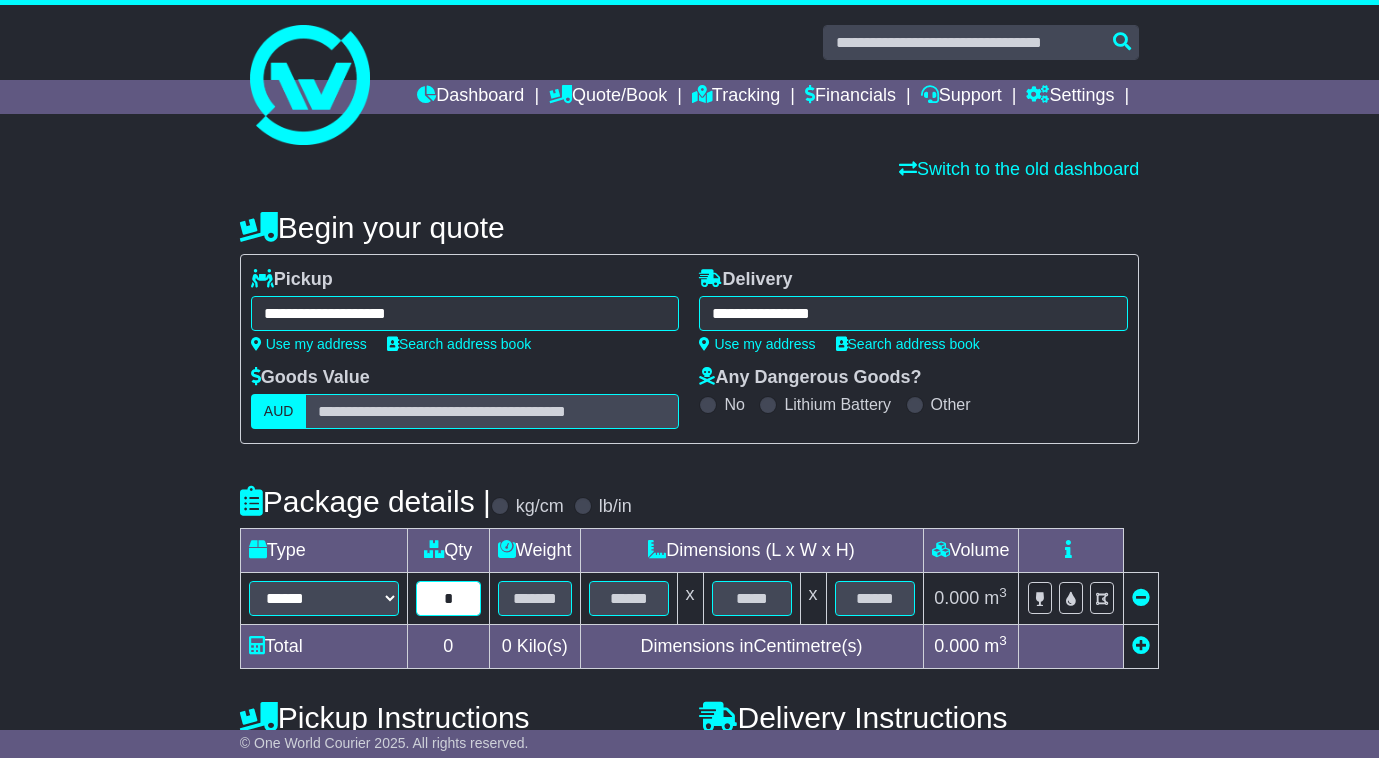 type on "*" 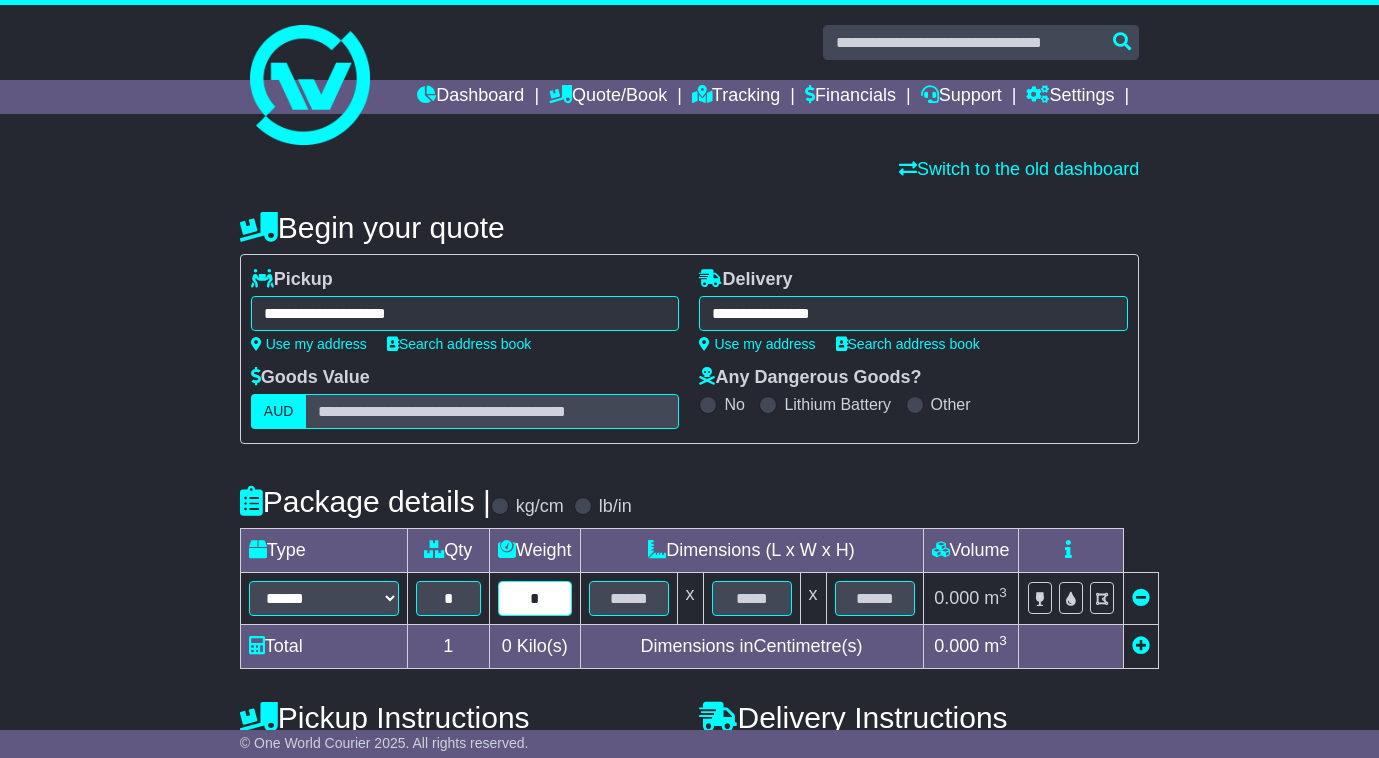 type on "*" 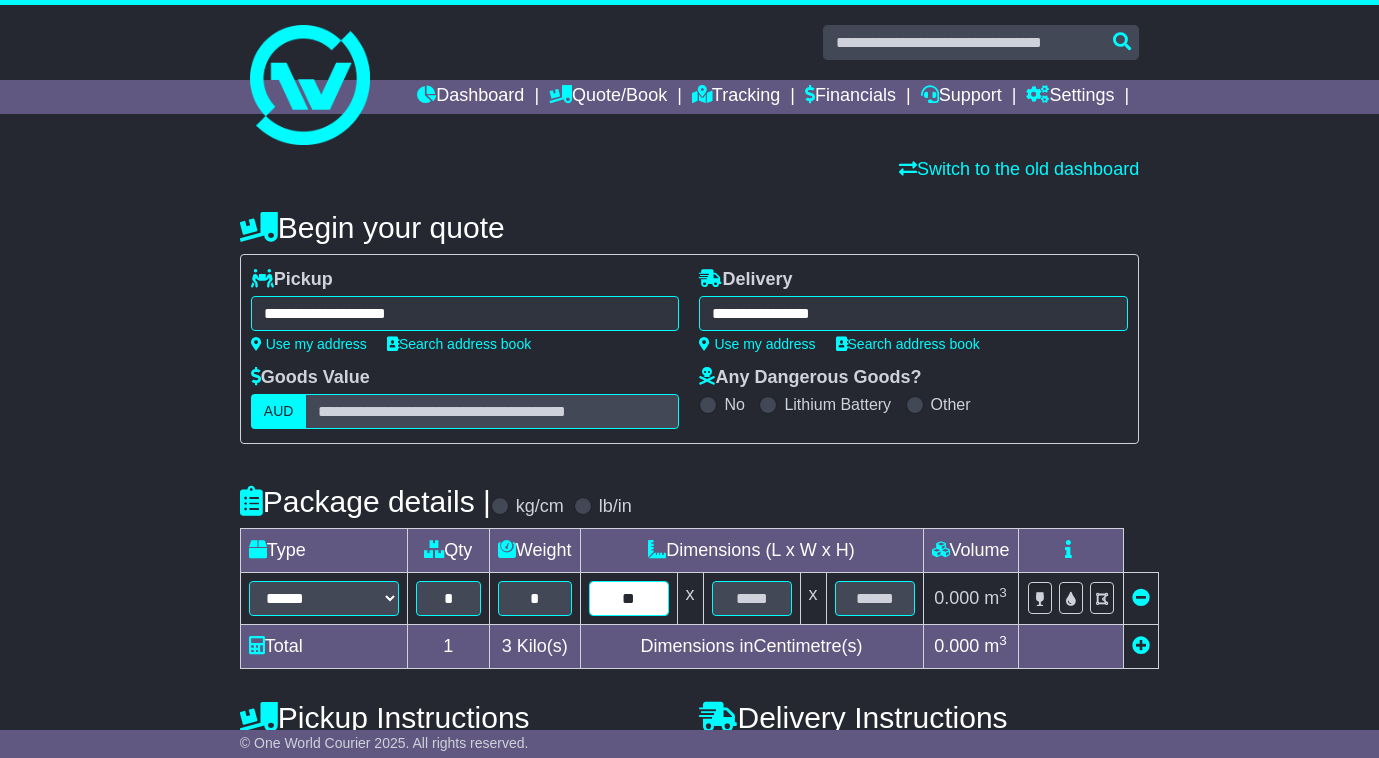 type on "**" 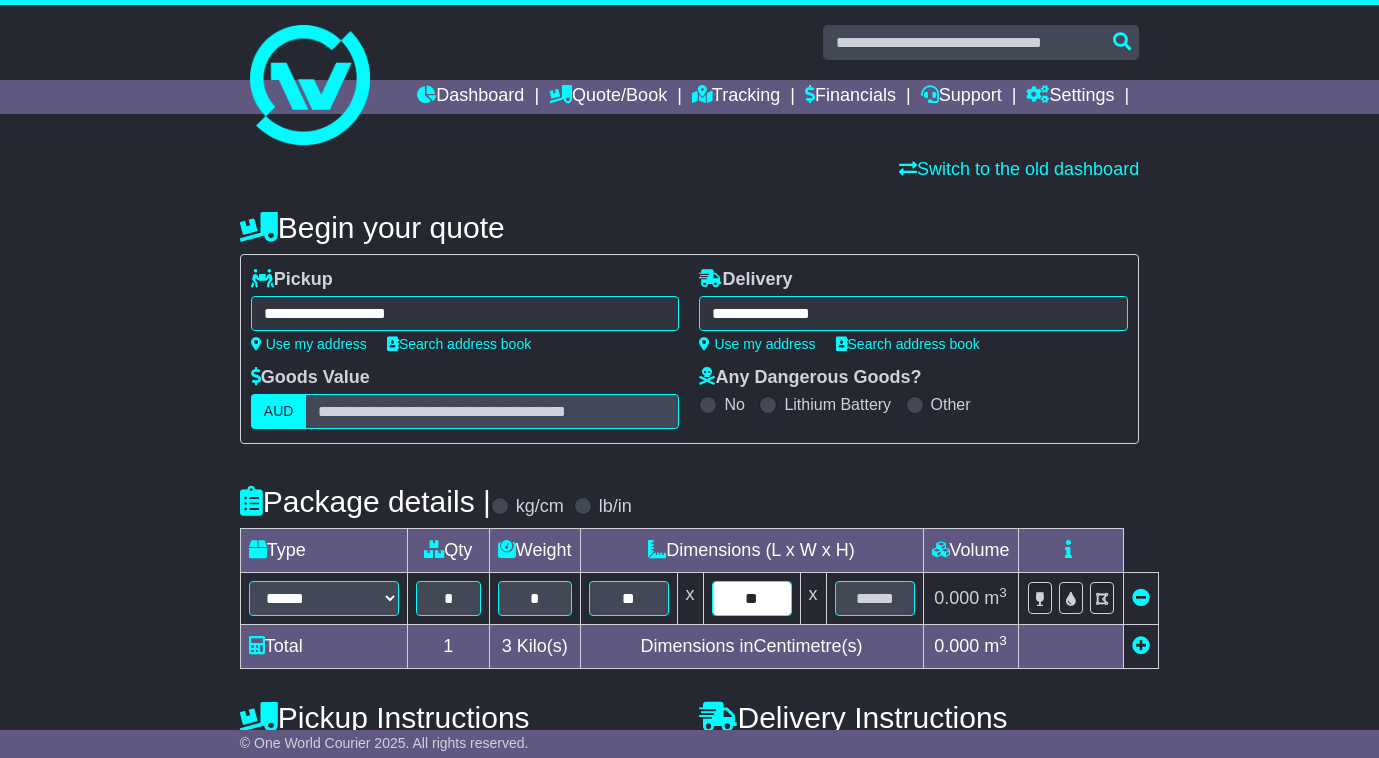 type on "**" 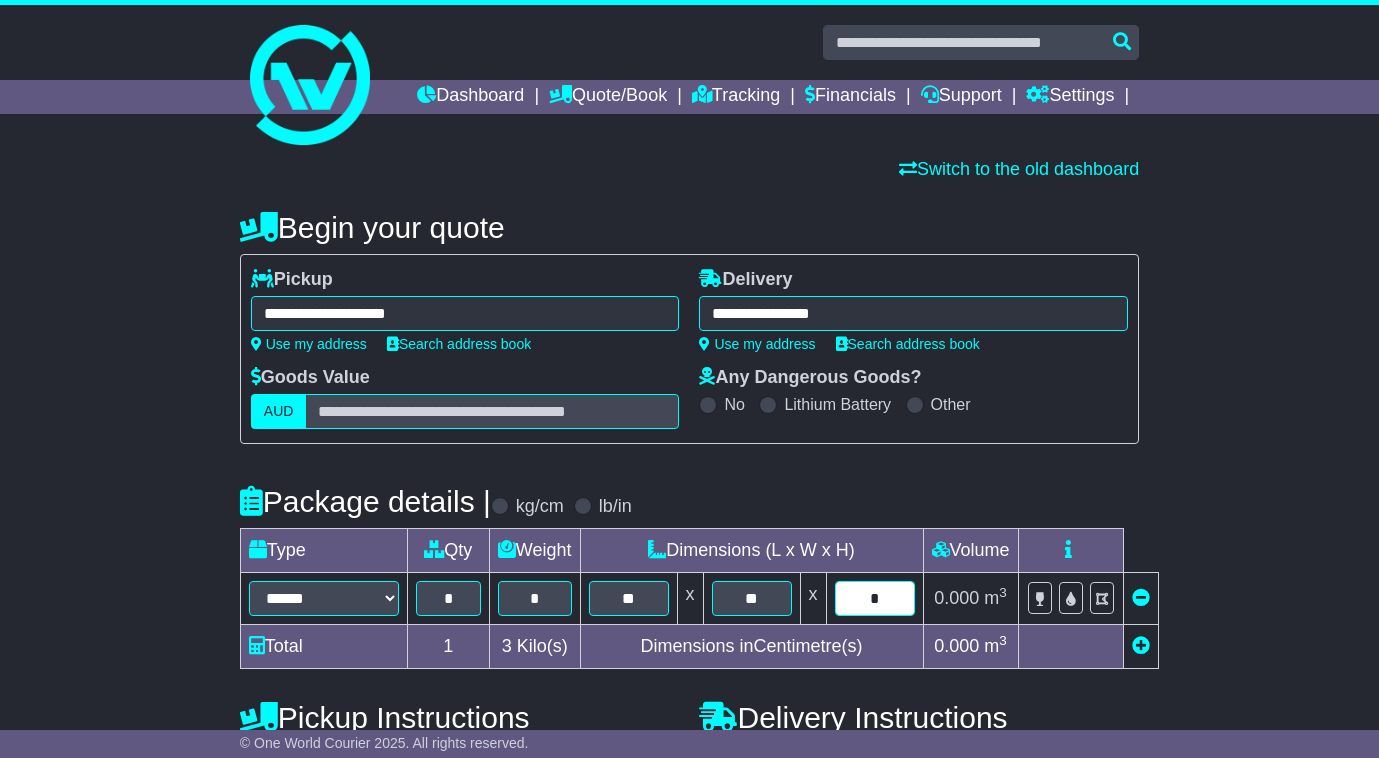 type on "*" 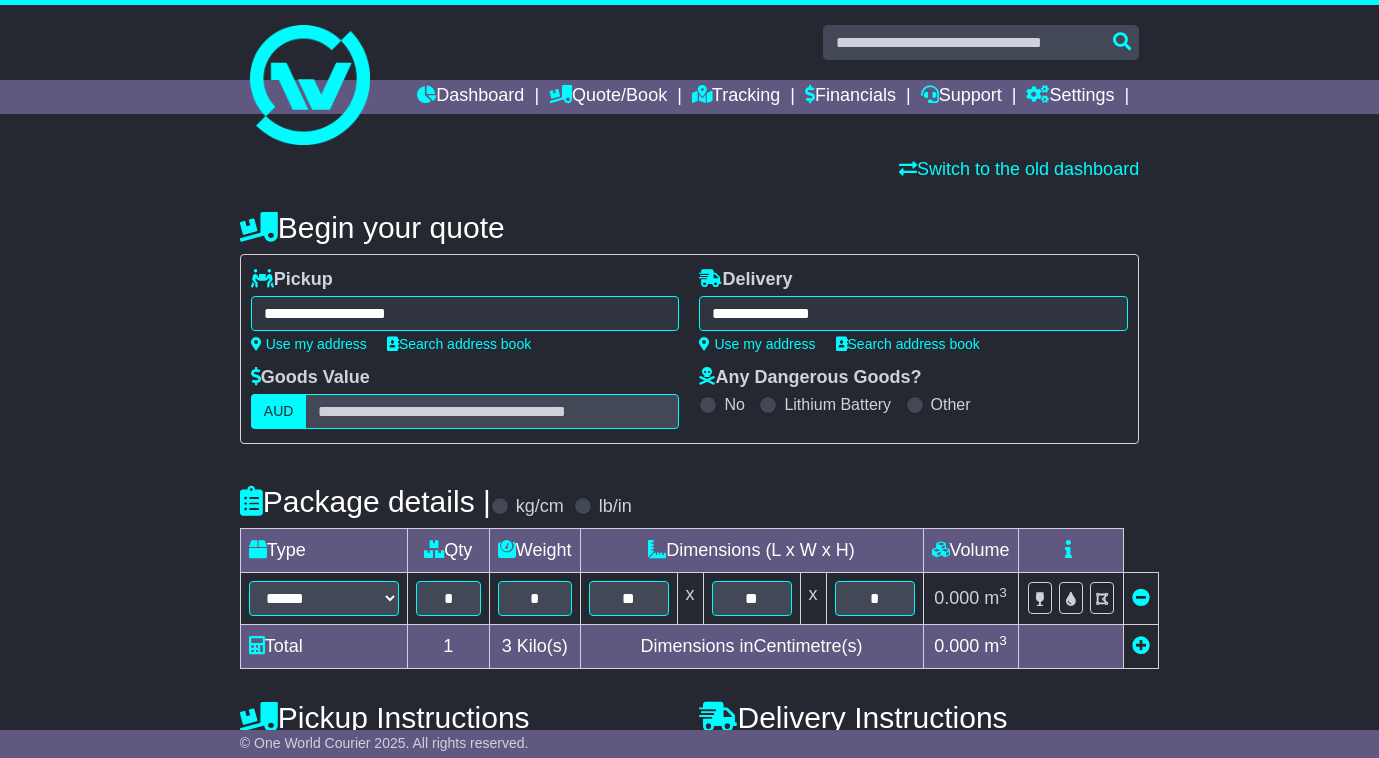 scroll, scrollTop: 333, scrollLeft: 0, axis: vertical 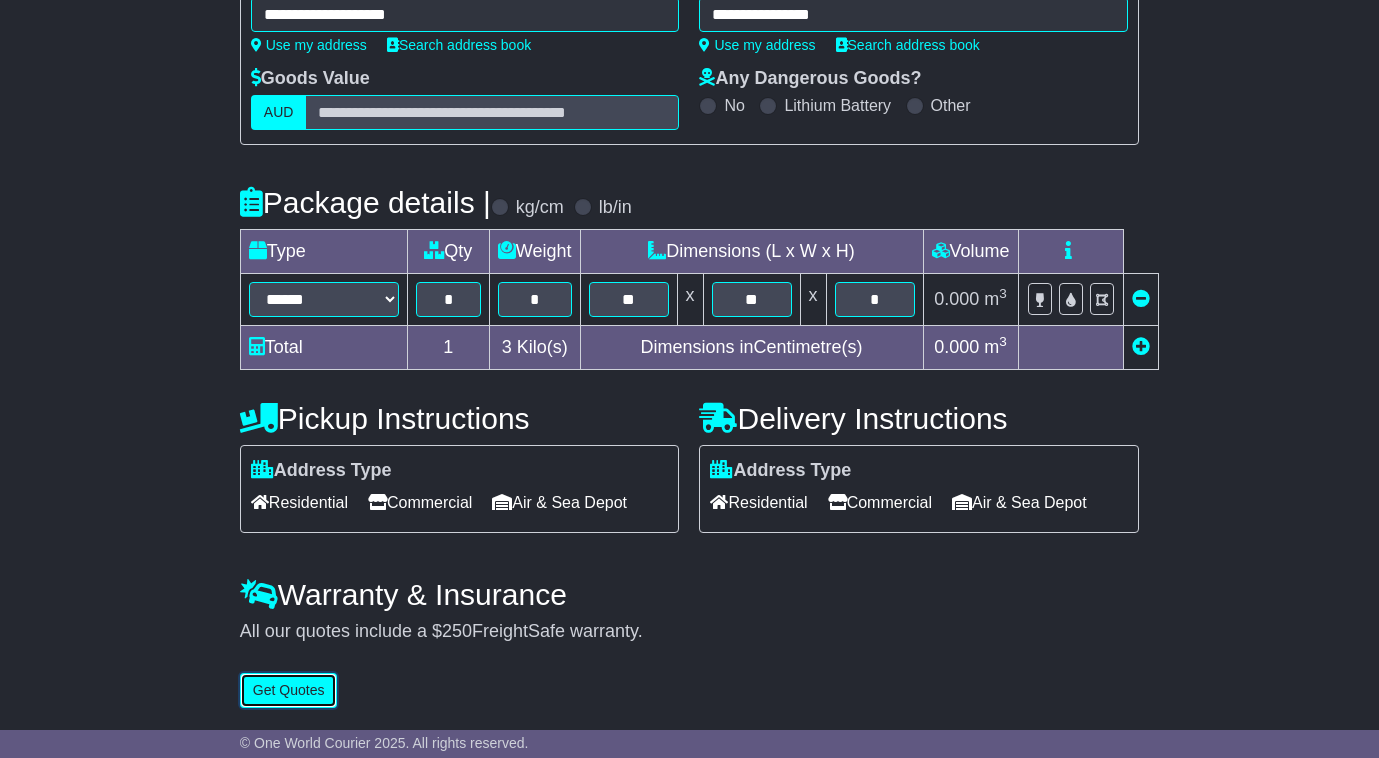 type 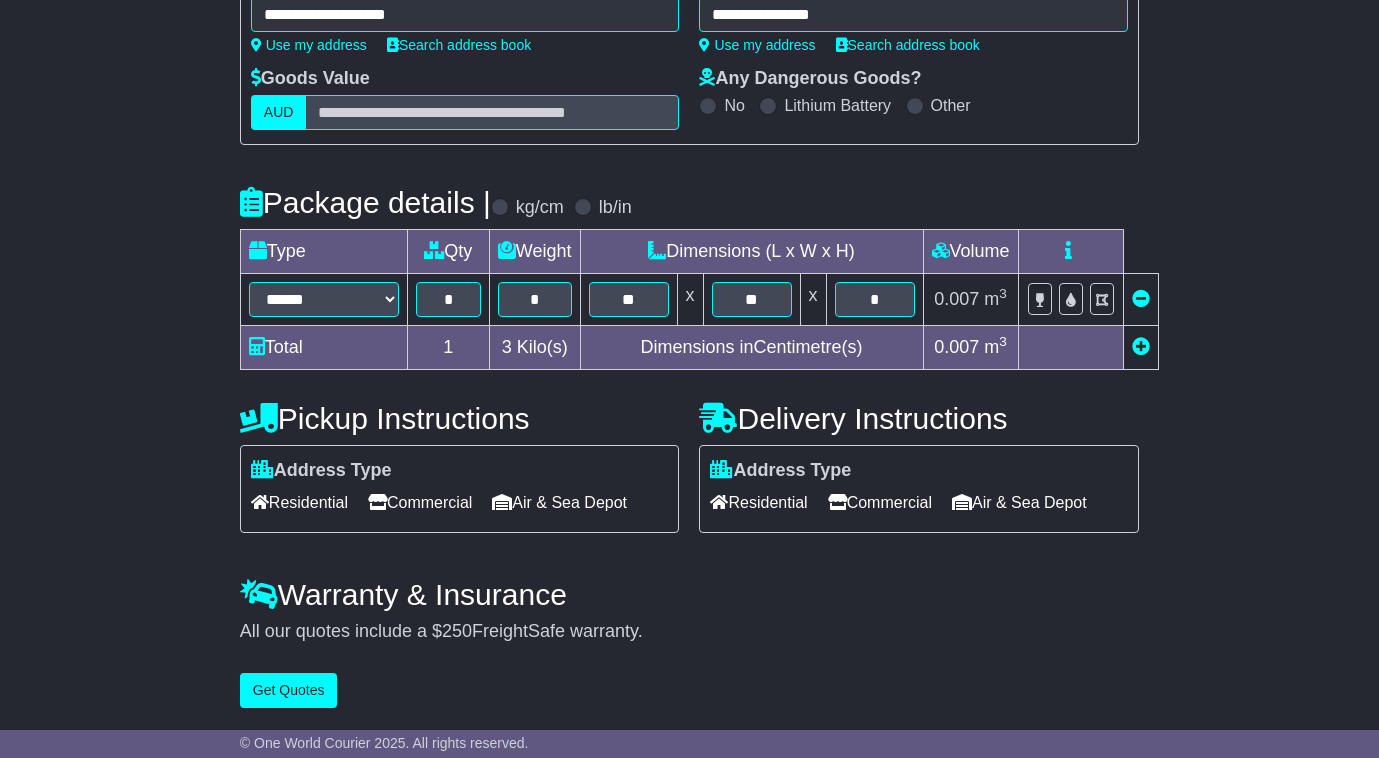 click on "Commercial" at bounding box center [880, 502] 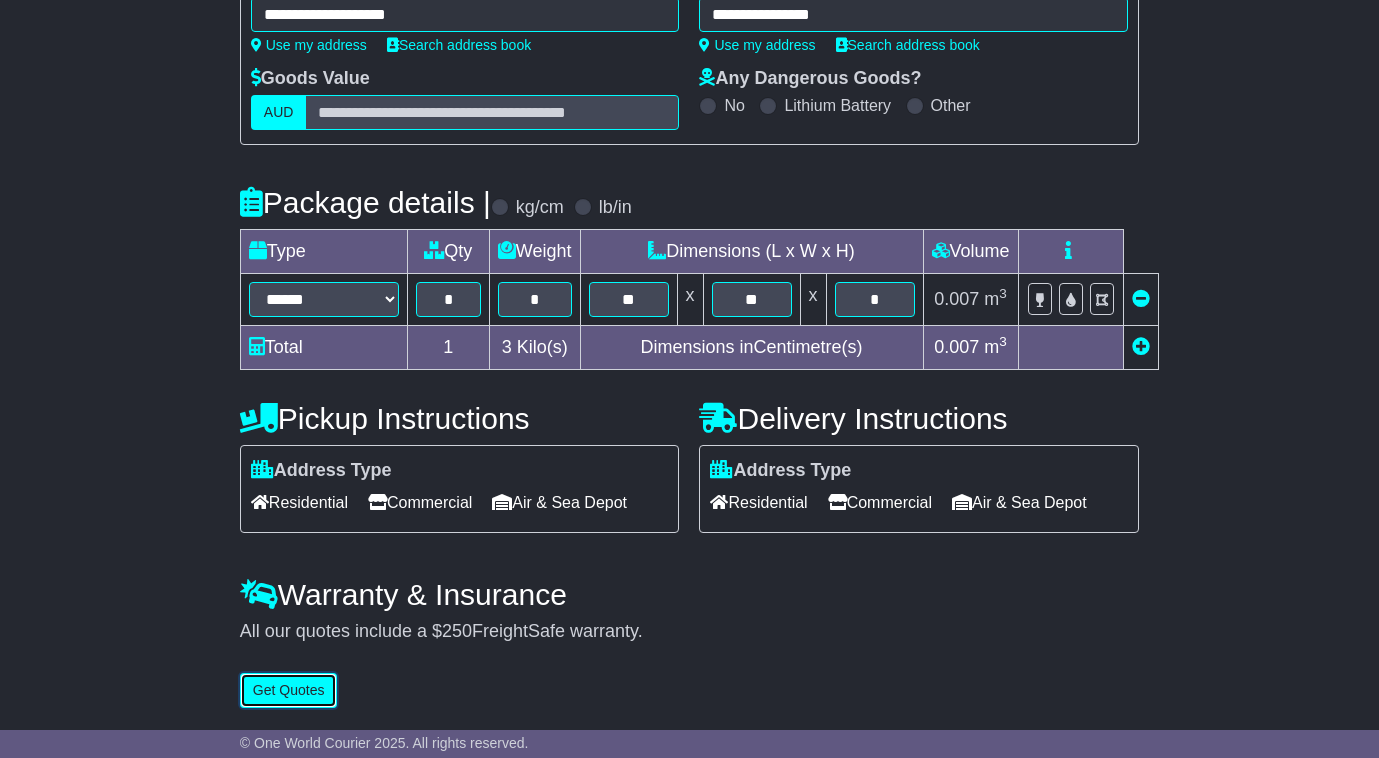 click on "Get Quotes" at bounding box center (289, 690) 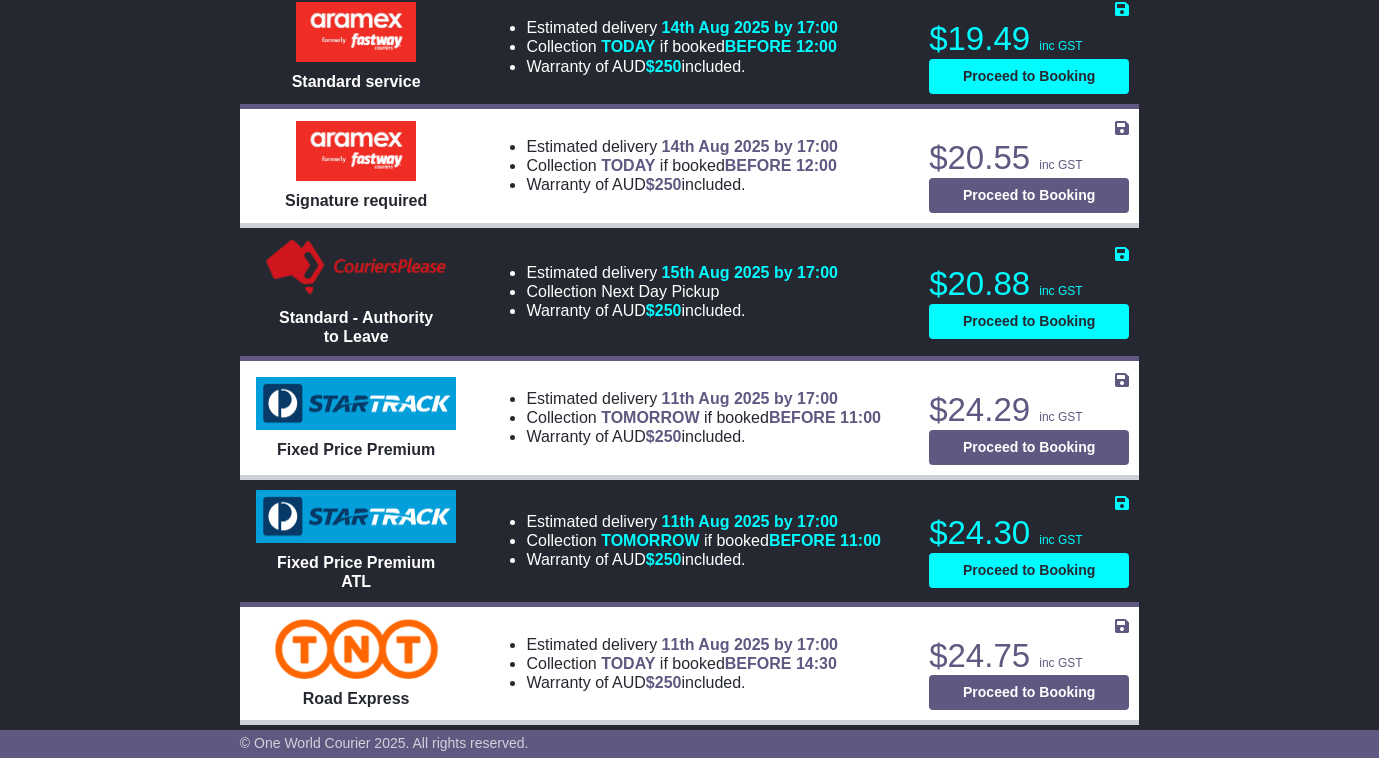 scroll, scrollTop: 1200, scrollLeft: 0, axis: vertical 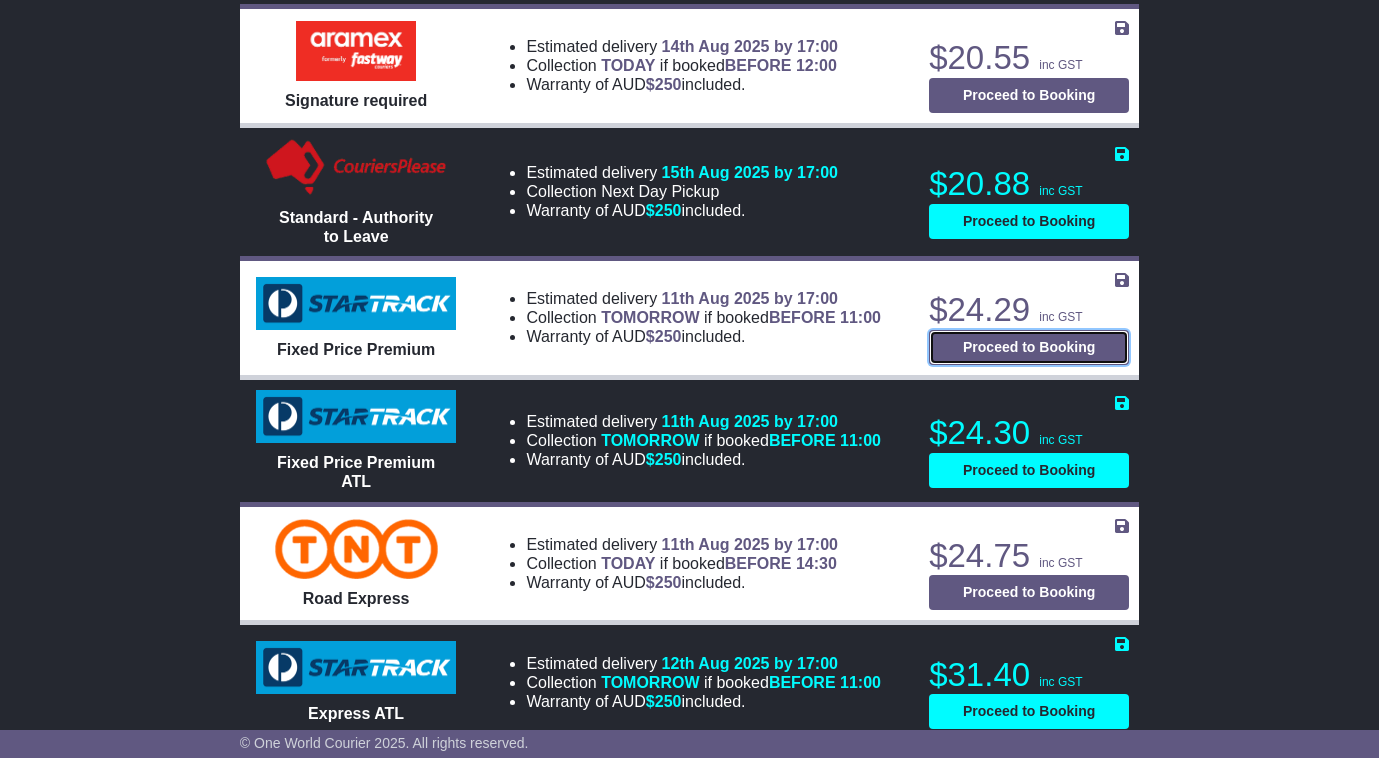 click on "Proceed to Booking" at bounding box center [1029, 347] 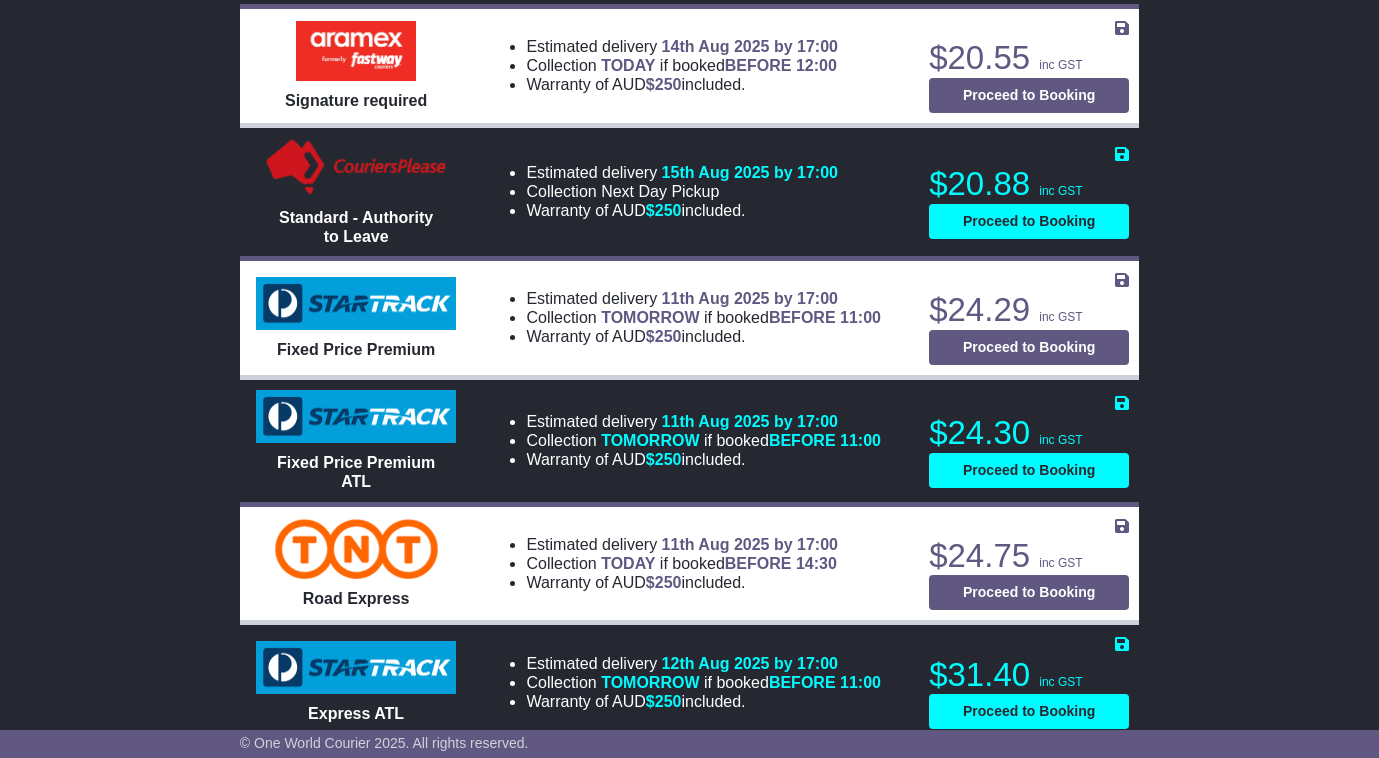 select on "****" 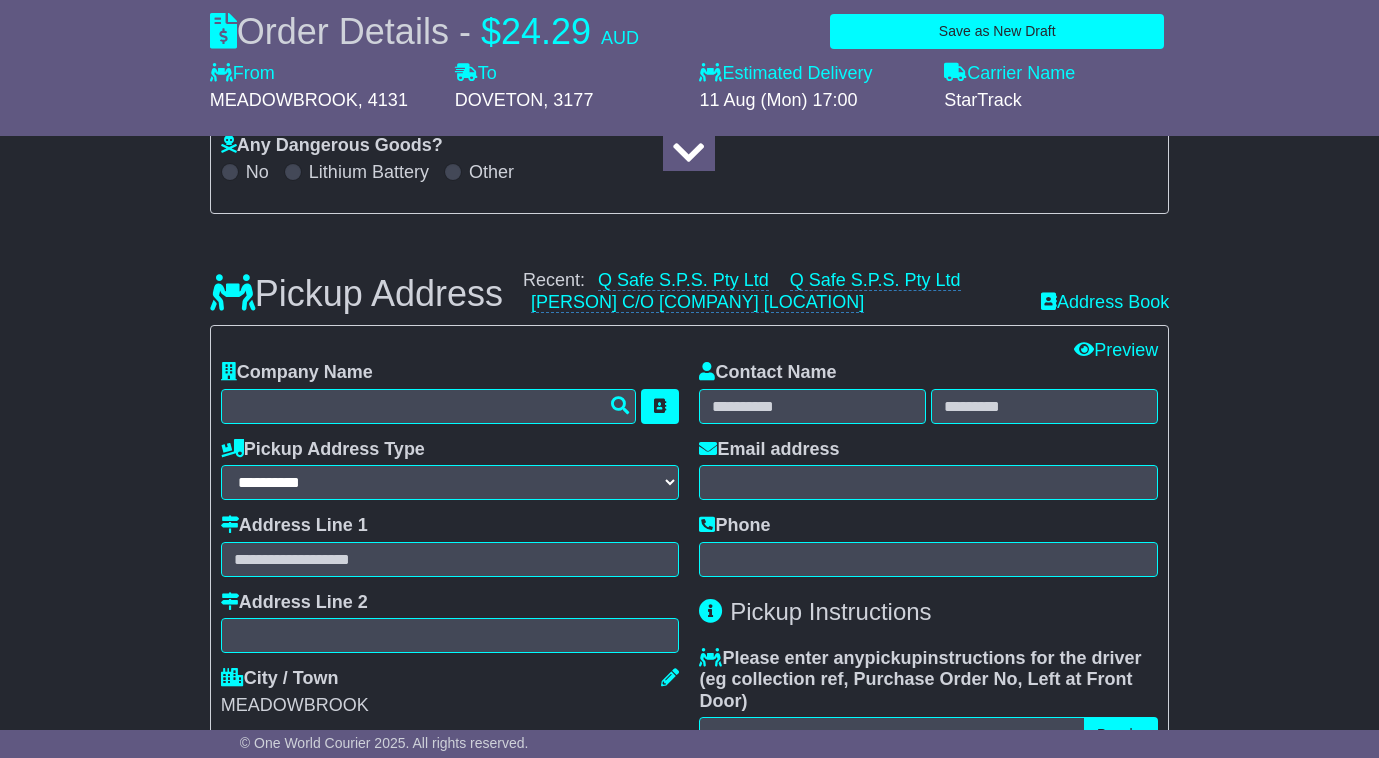 scroll, scrollTop: 200, scrollLeft: 0, axis: vertical 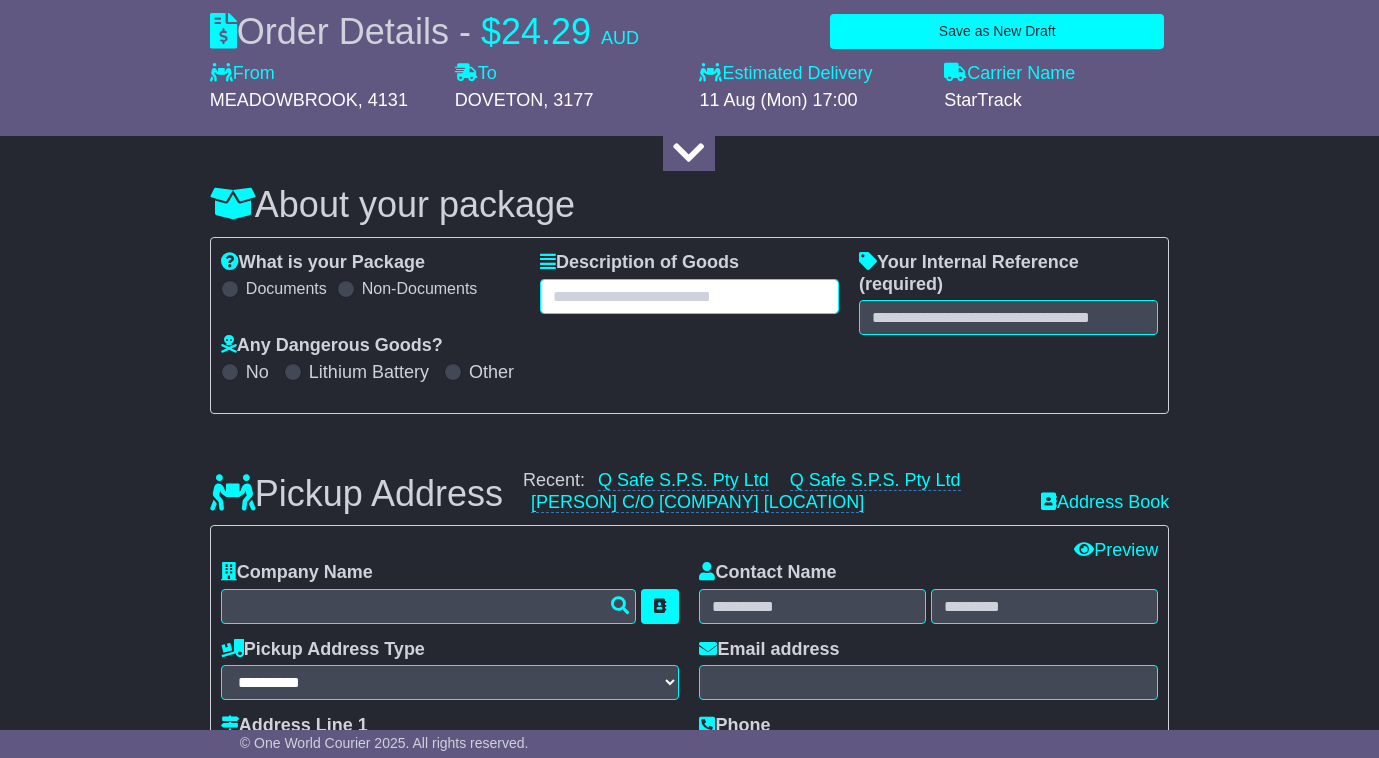 click at bounding box center (689, 296) 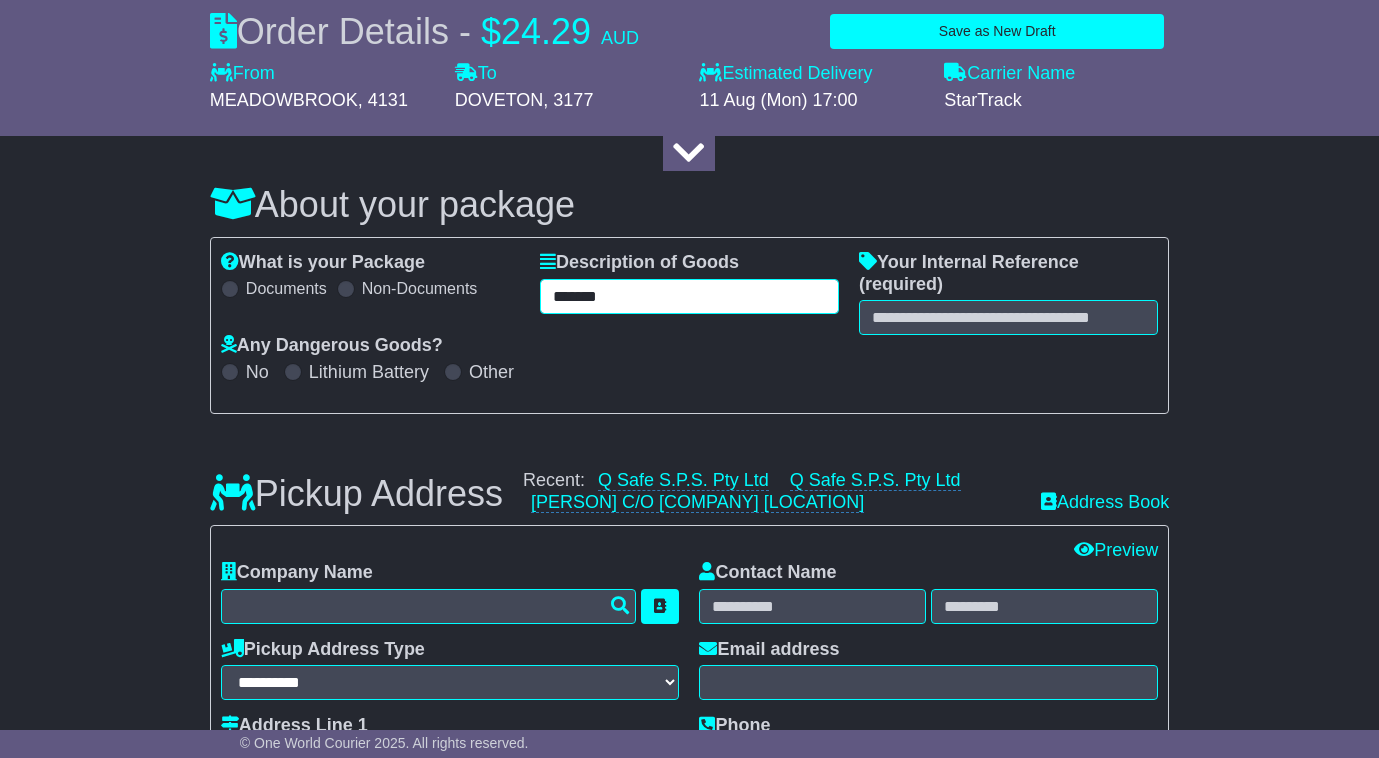type on "*******" 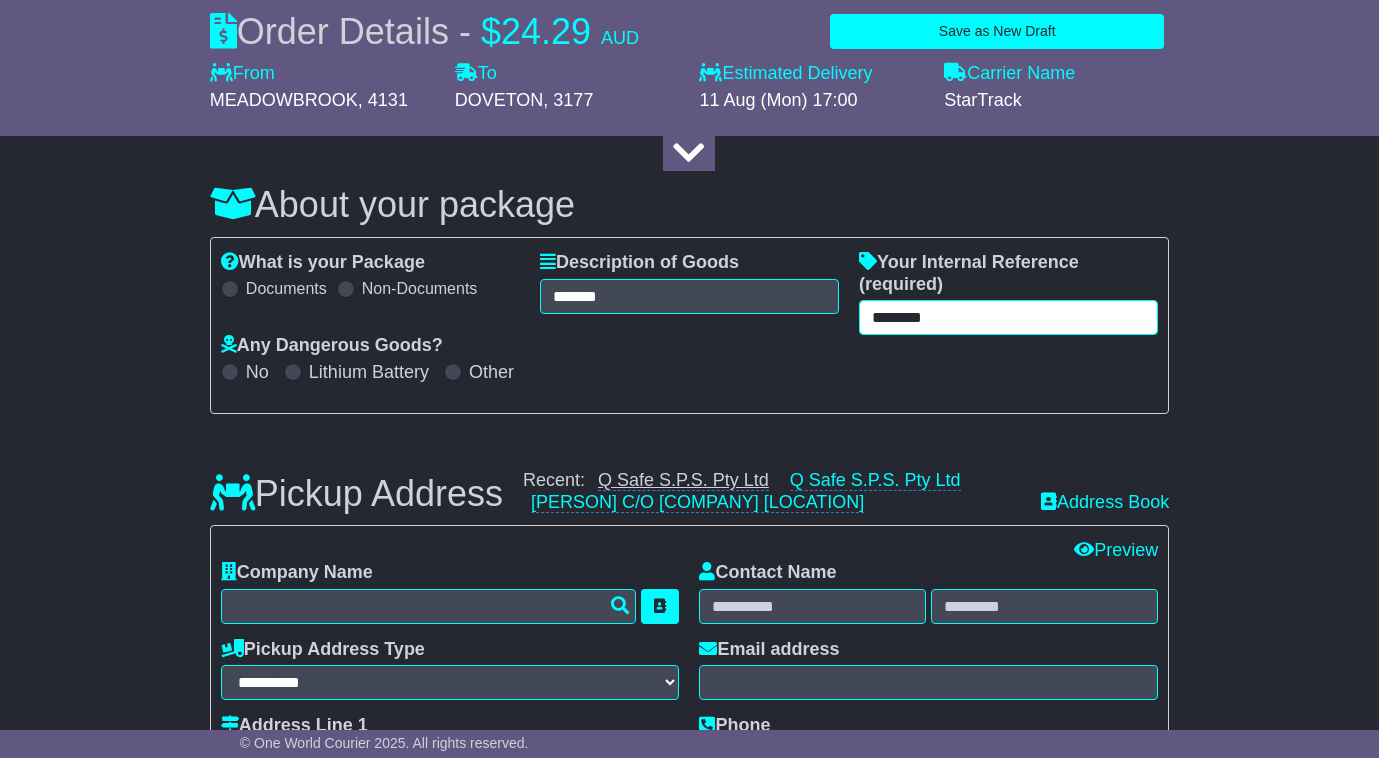 type on "********" 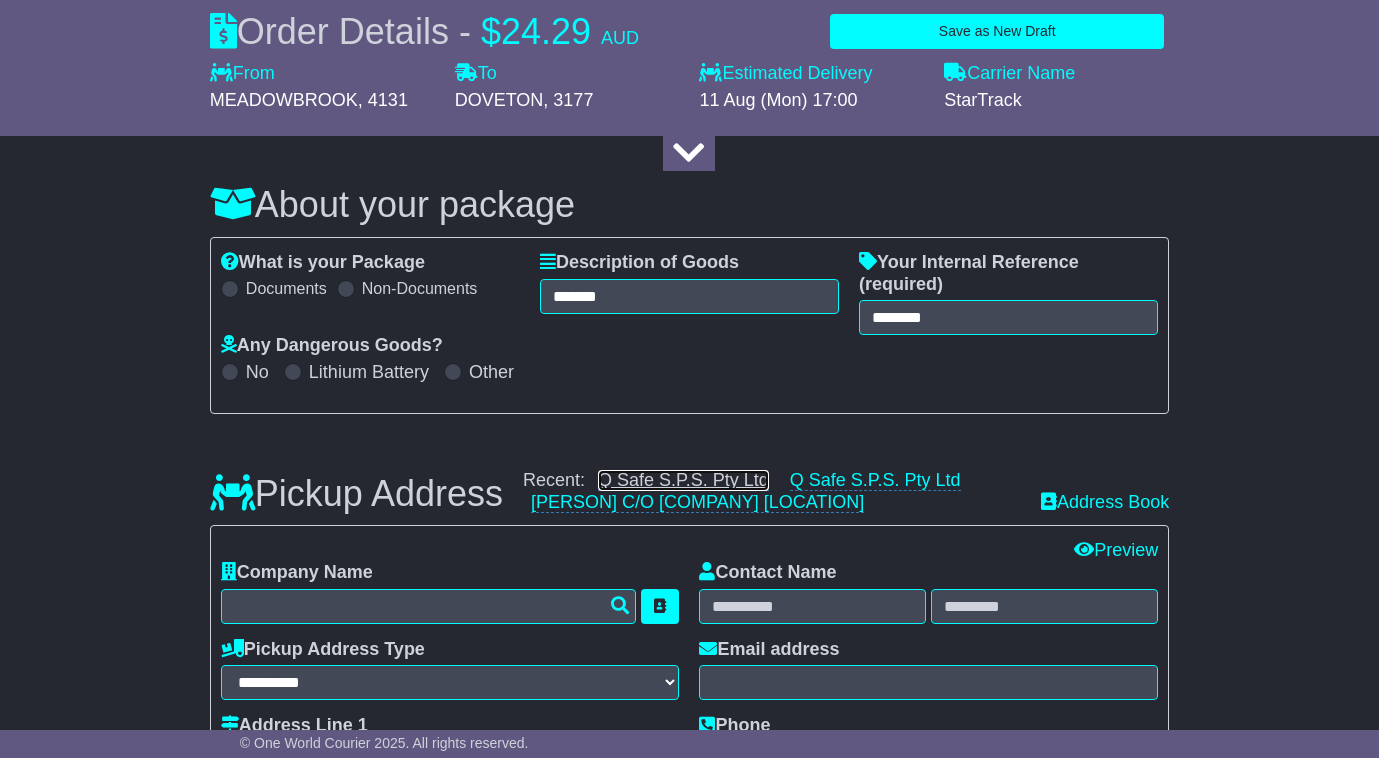 click on "Q Safe S.P.S. Pty Ltd" at bounding box center (683, 480) 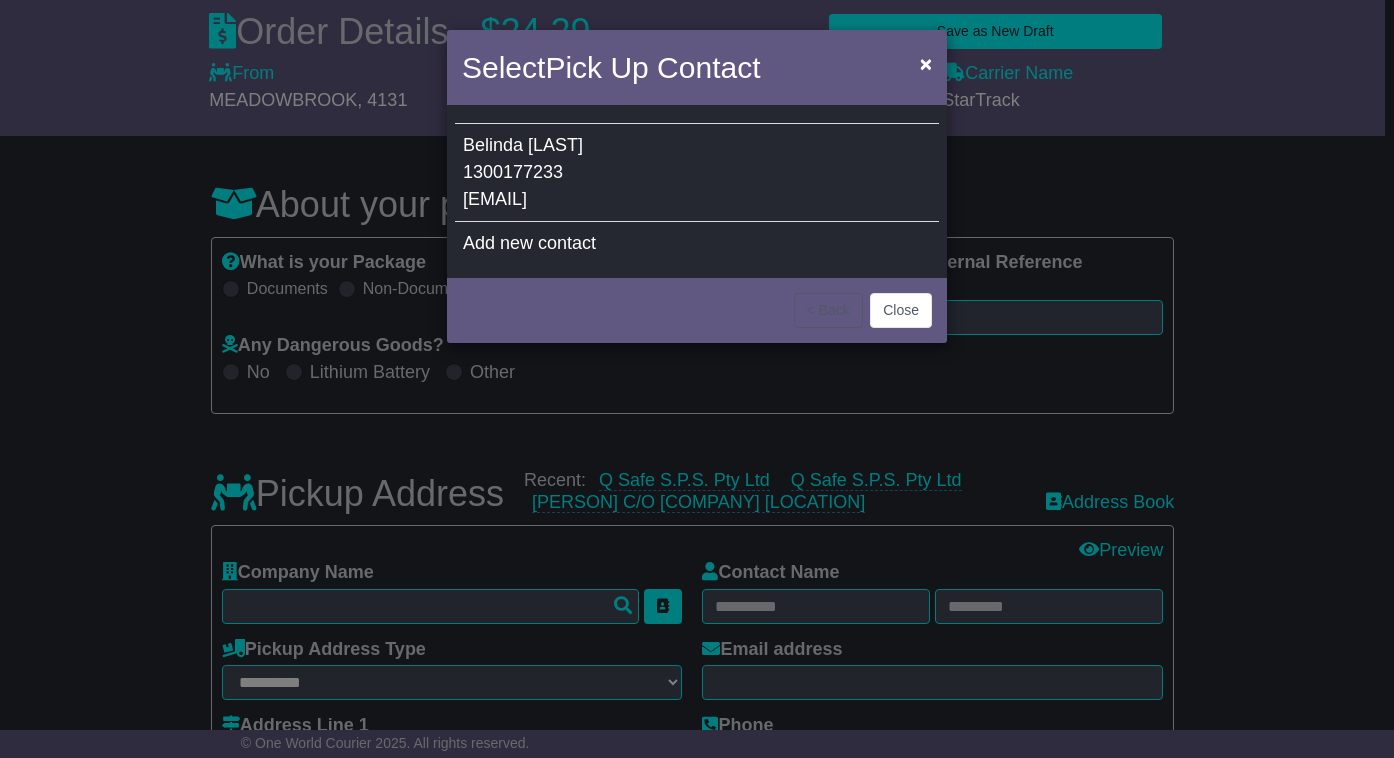 click on "[EMAIL]" at bounding box center [495, 199] 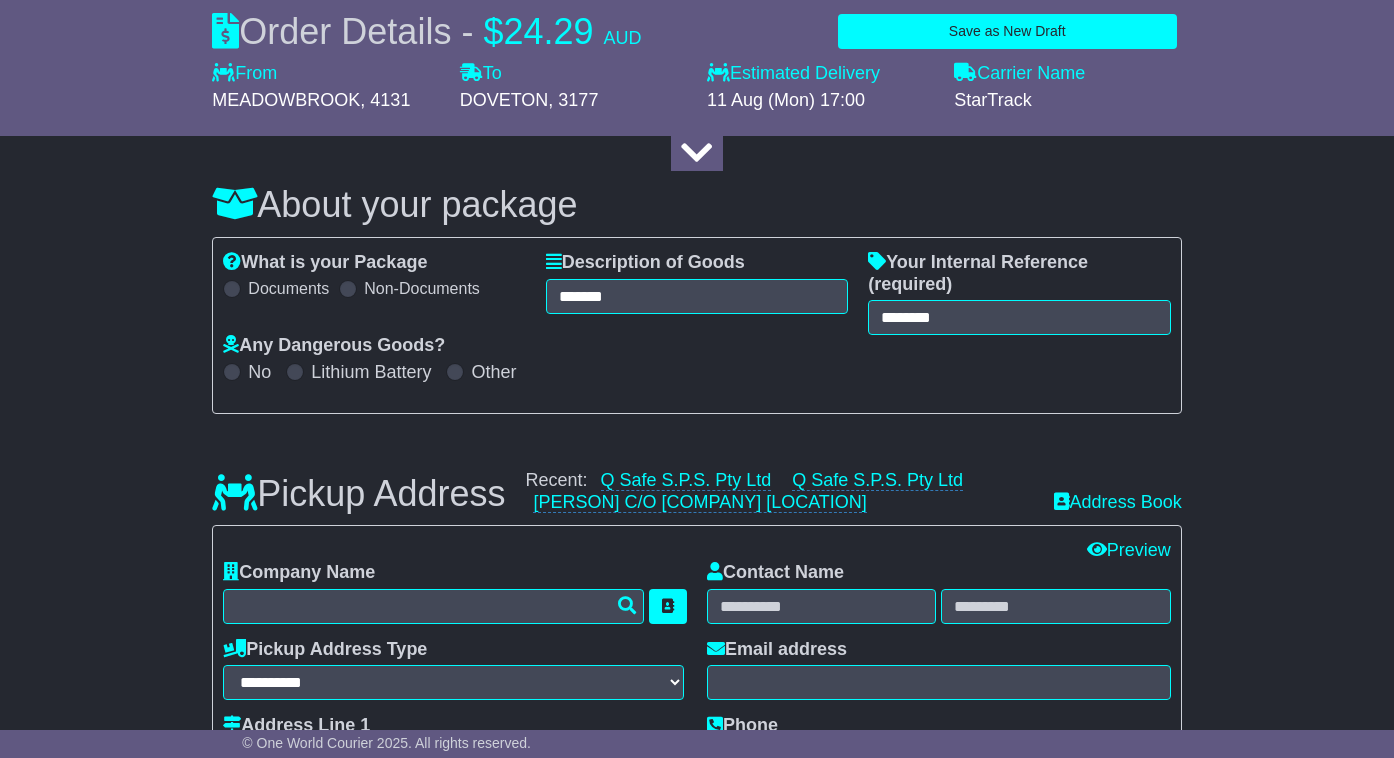 type on "**********" 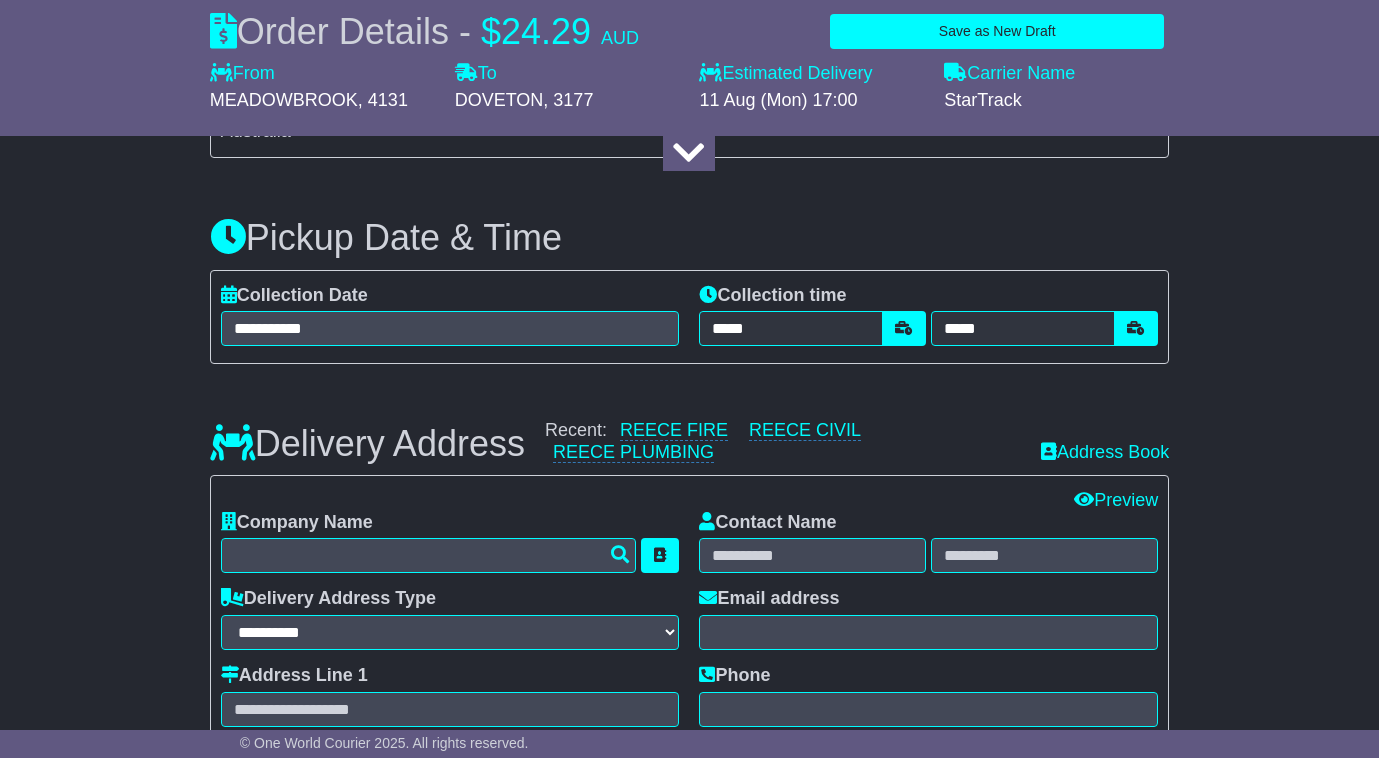 scroll, scrollTop: 1200, scrollLeft: 0, axis: vertical 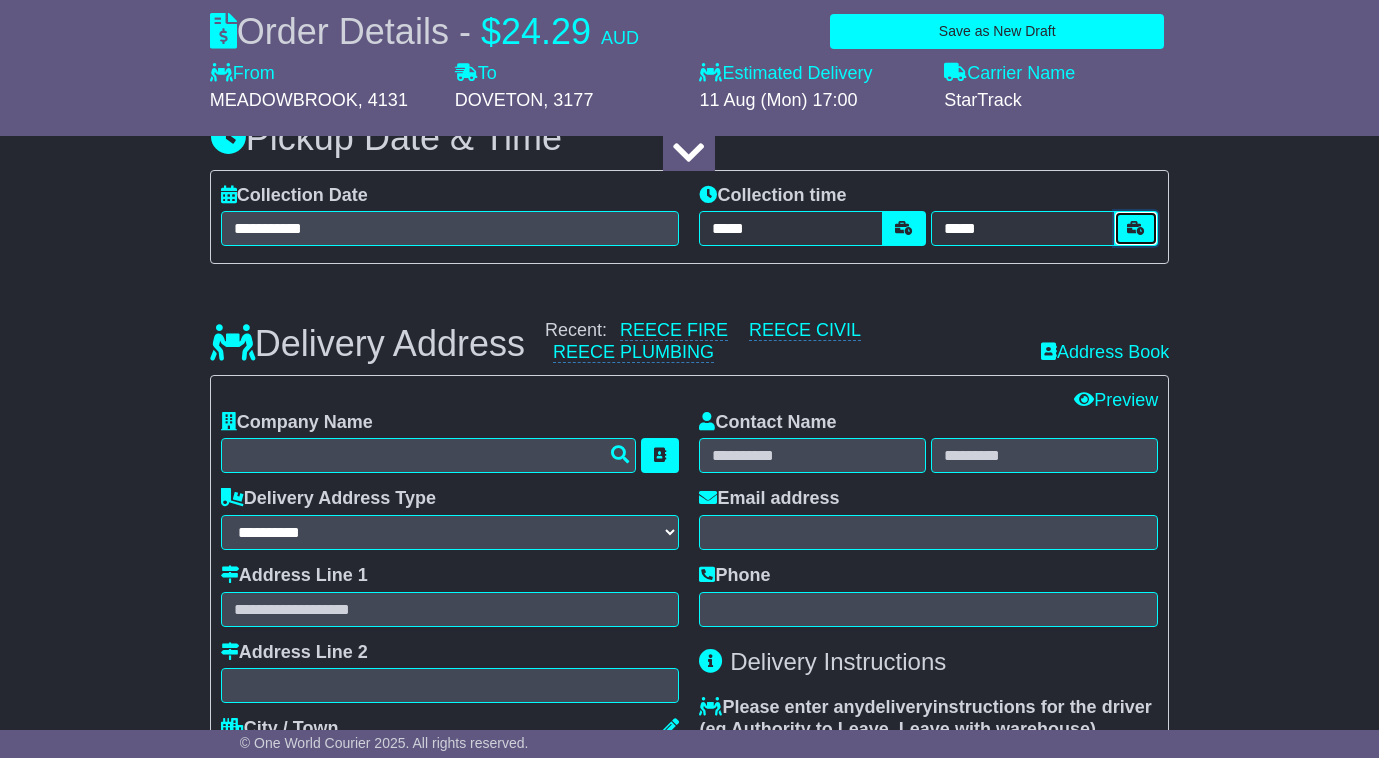 click at bounding box center (1136, 228) 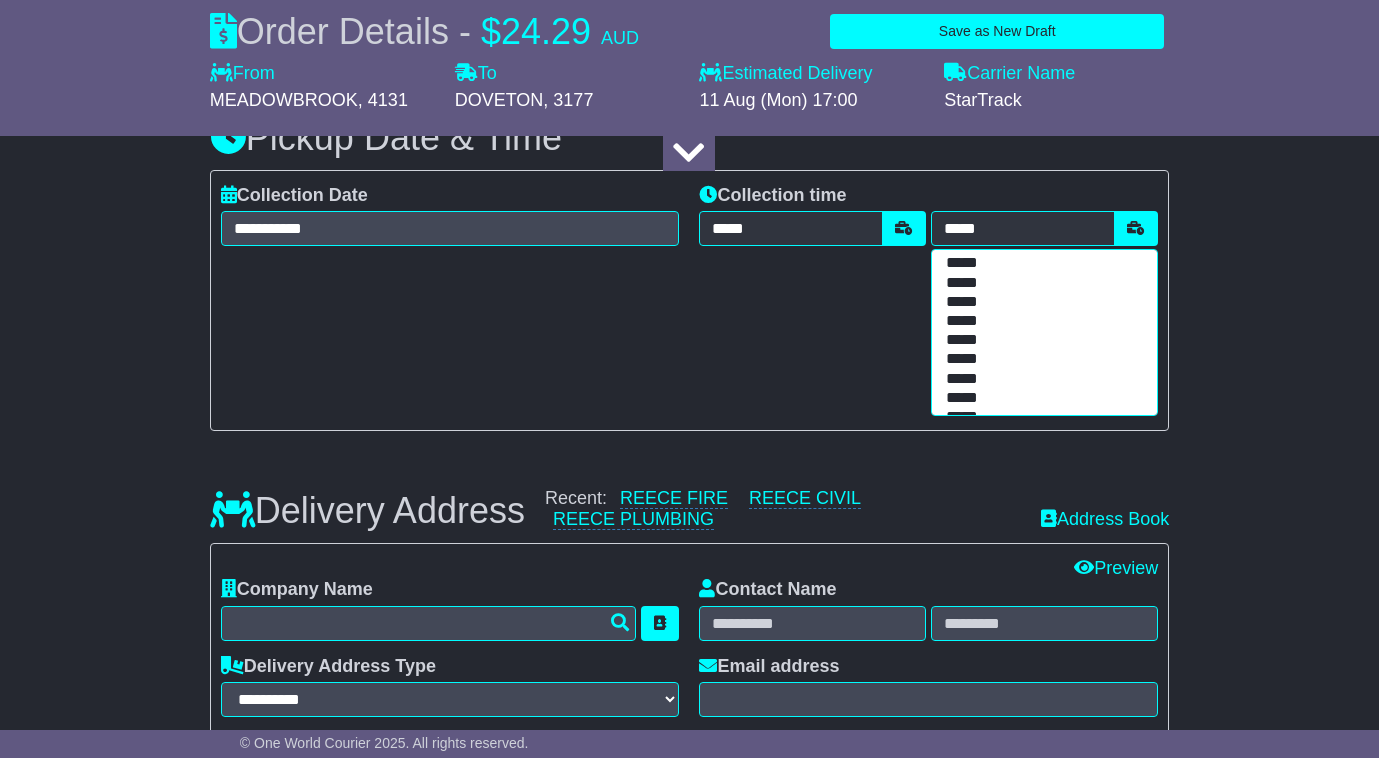 scroll, scrollTop: 433, scrollLeft: 0, axis: vertical 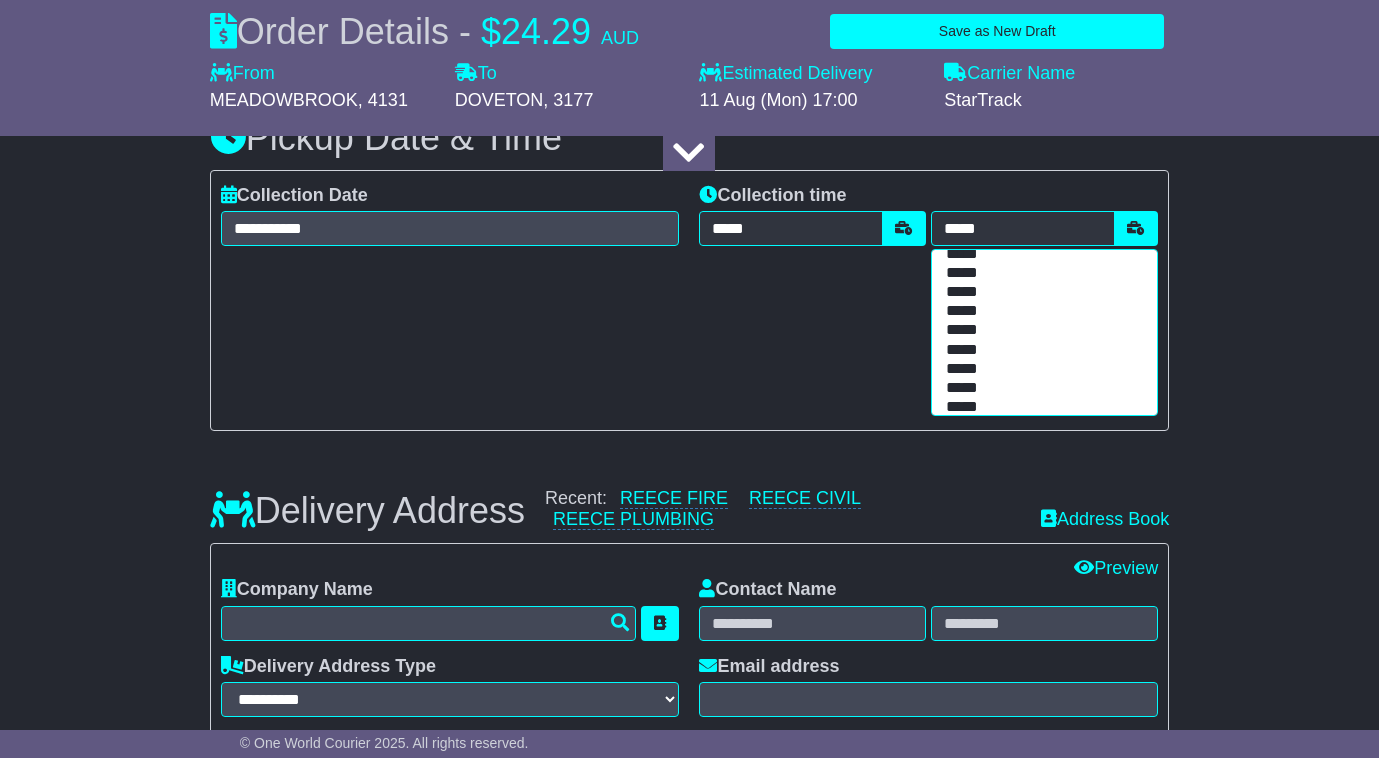 click on "*****" at bounding box center [1040, 407] 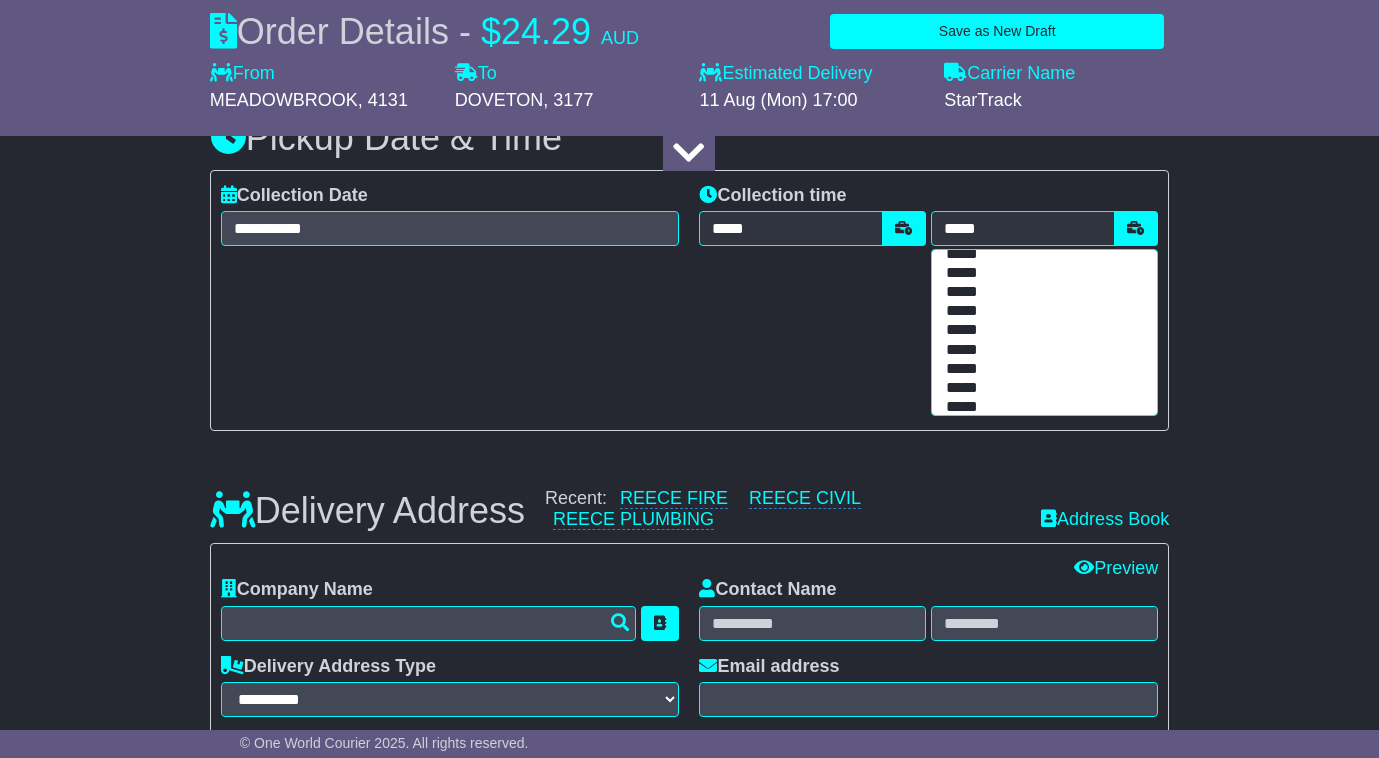 type on "*****" 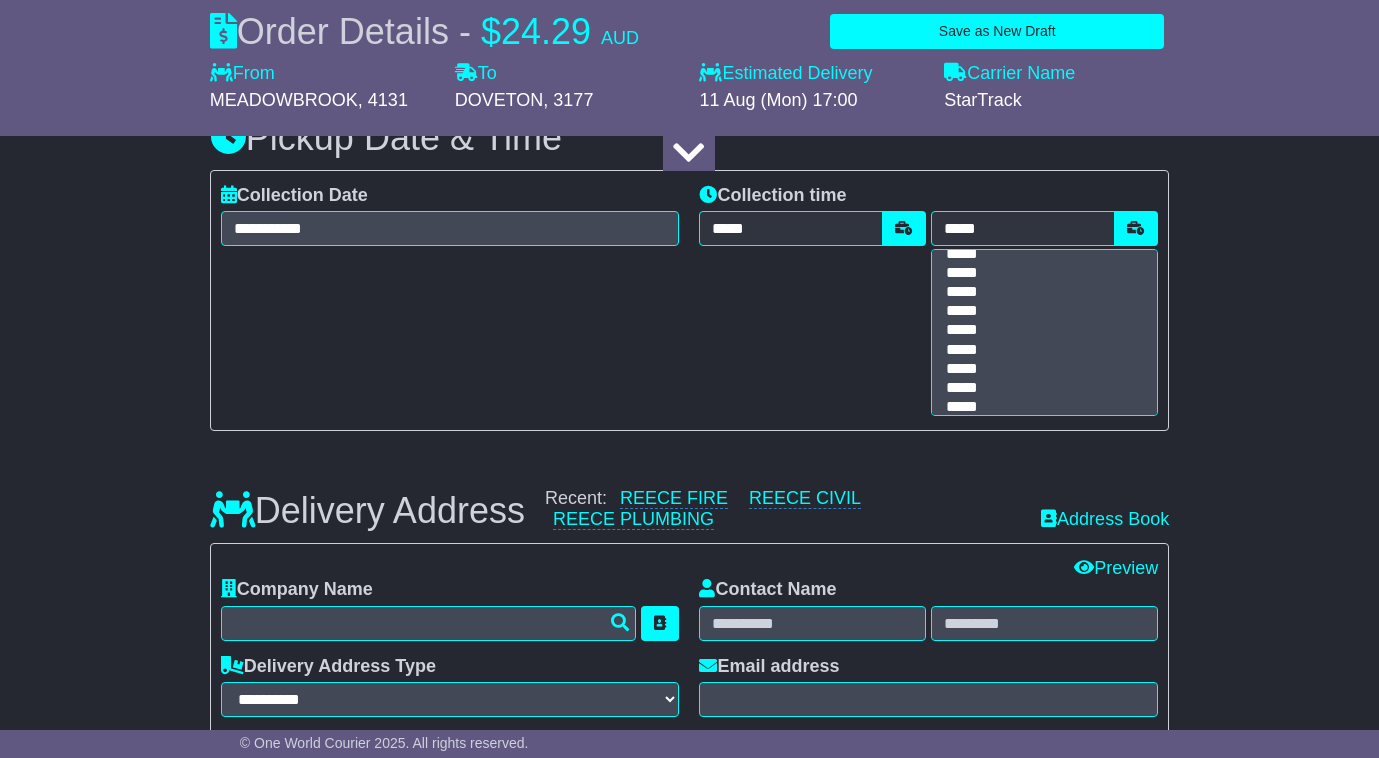 scroll, scrollTop: 0, scrollLeft: 0, axis: both 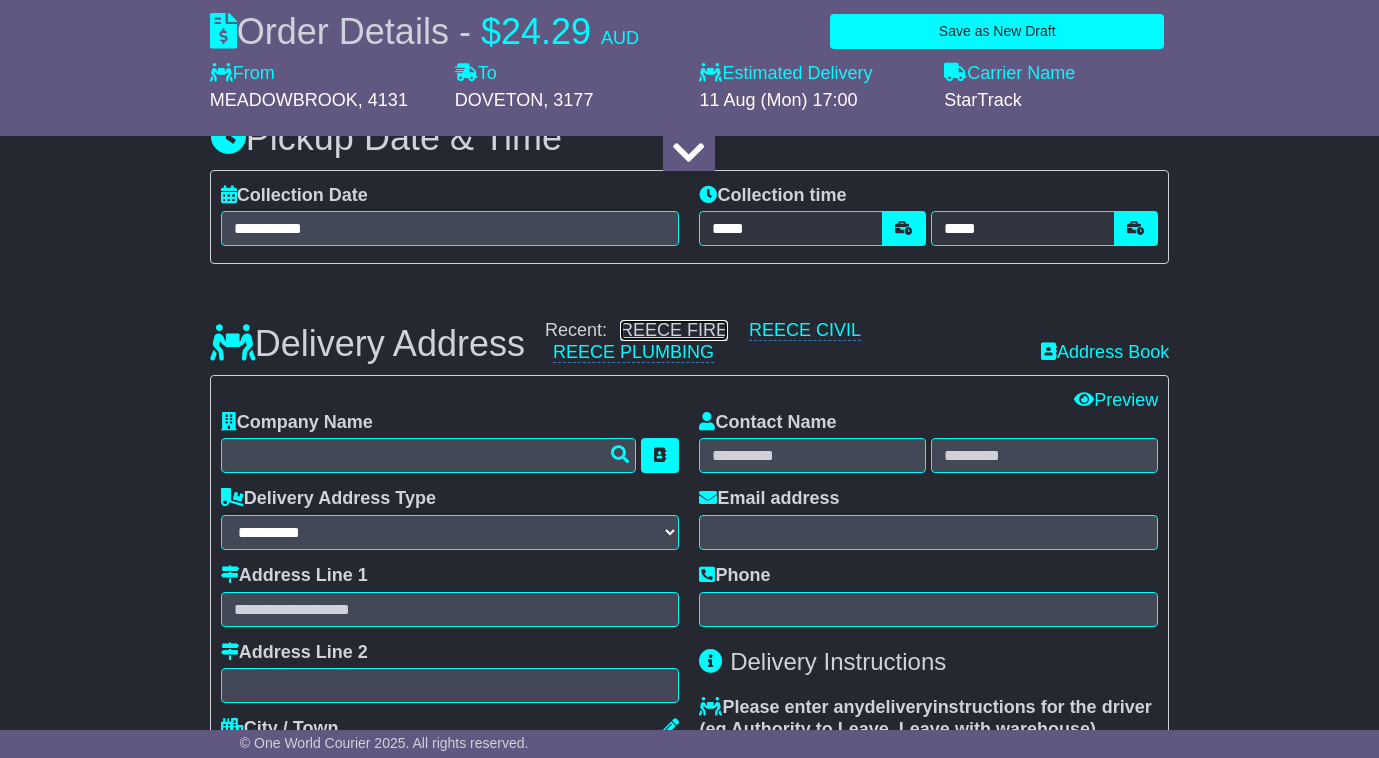 click on "REECE FIRE" at bounding box center [674, 330] 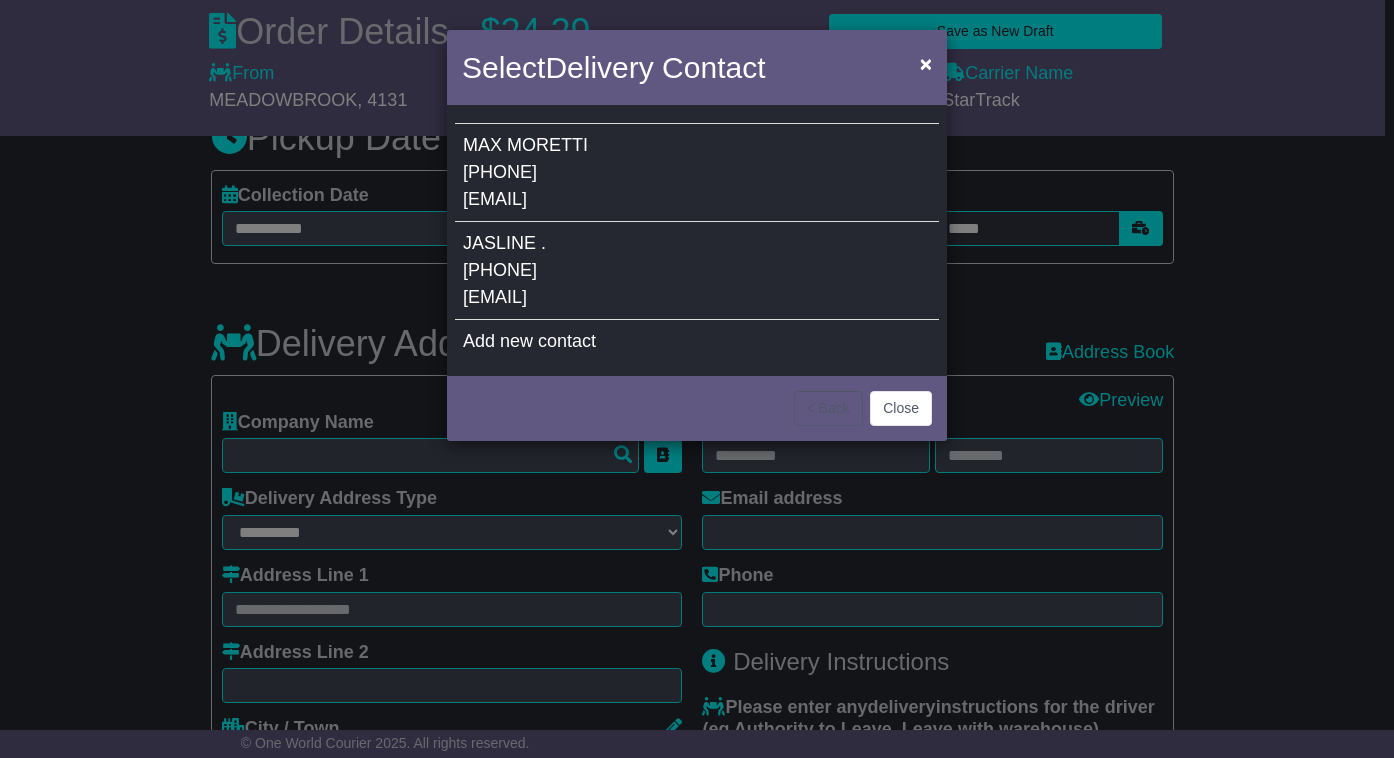 click on "[EMAIL]" at bounding box center [495, 199] 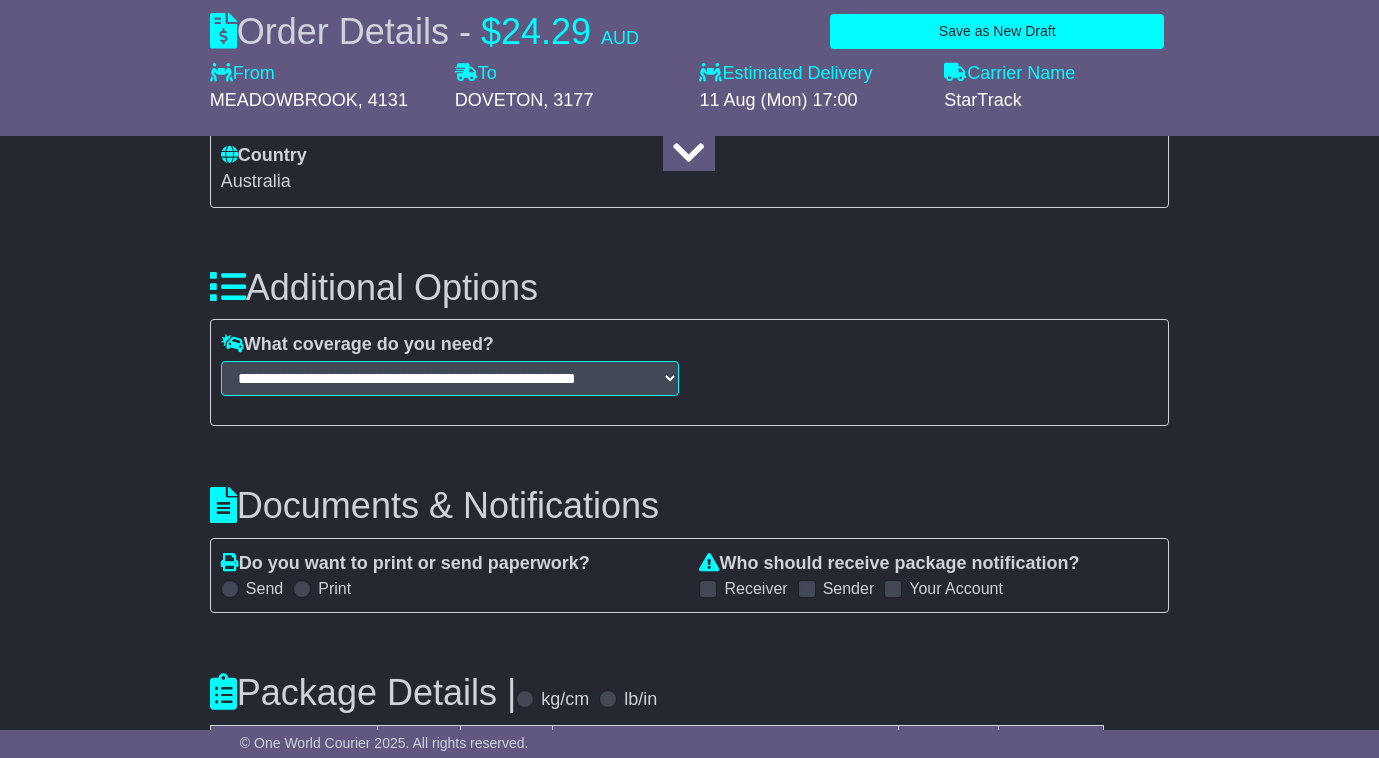 scroll, scrollTop: 1500, scrollLeft: 0, axis: vertical 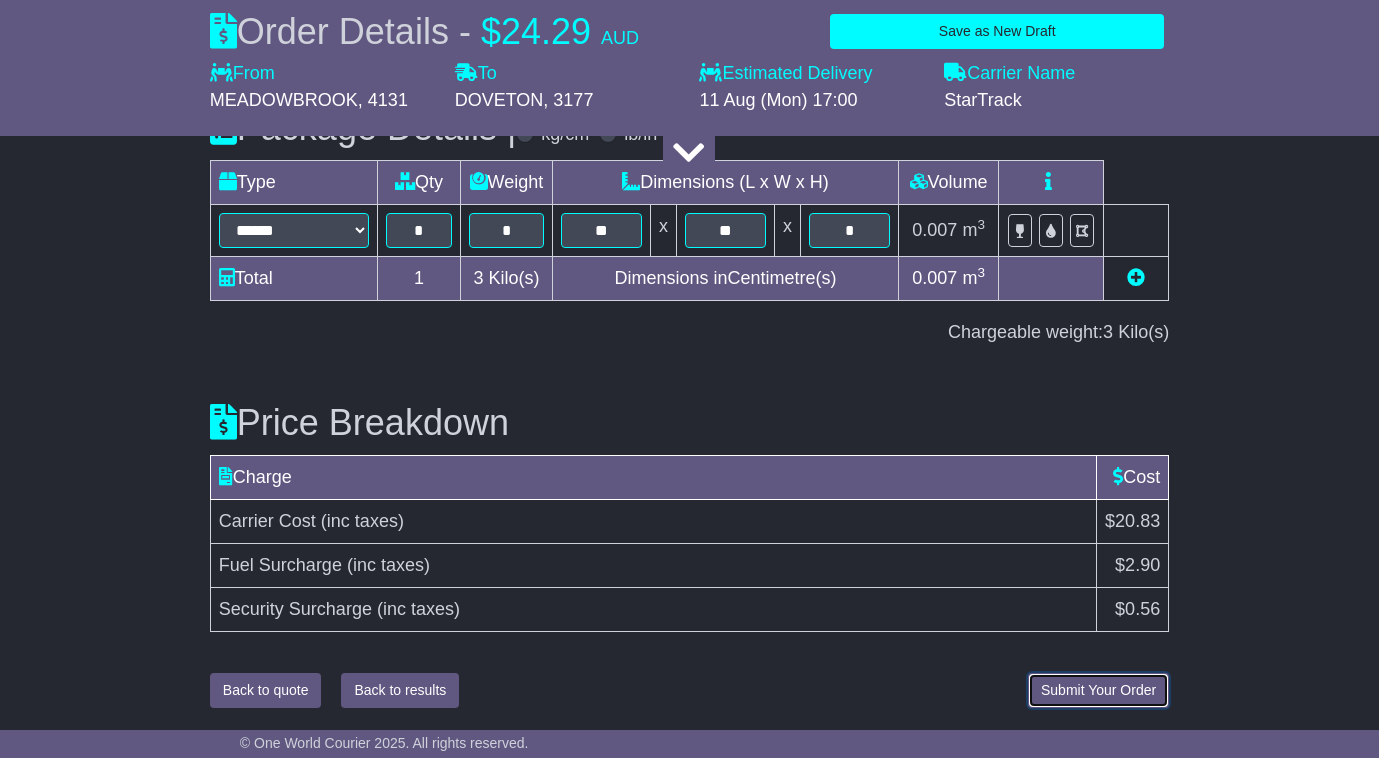 click on "Submit Your Order" at bounding box center (1098, 690) 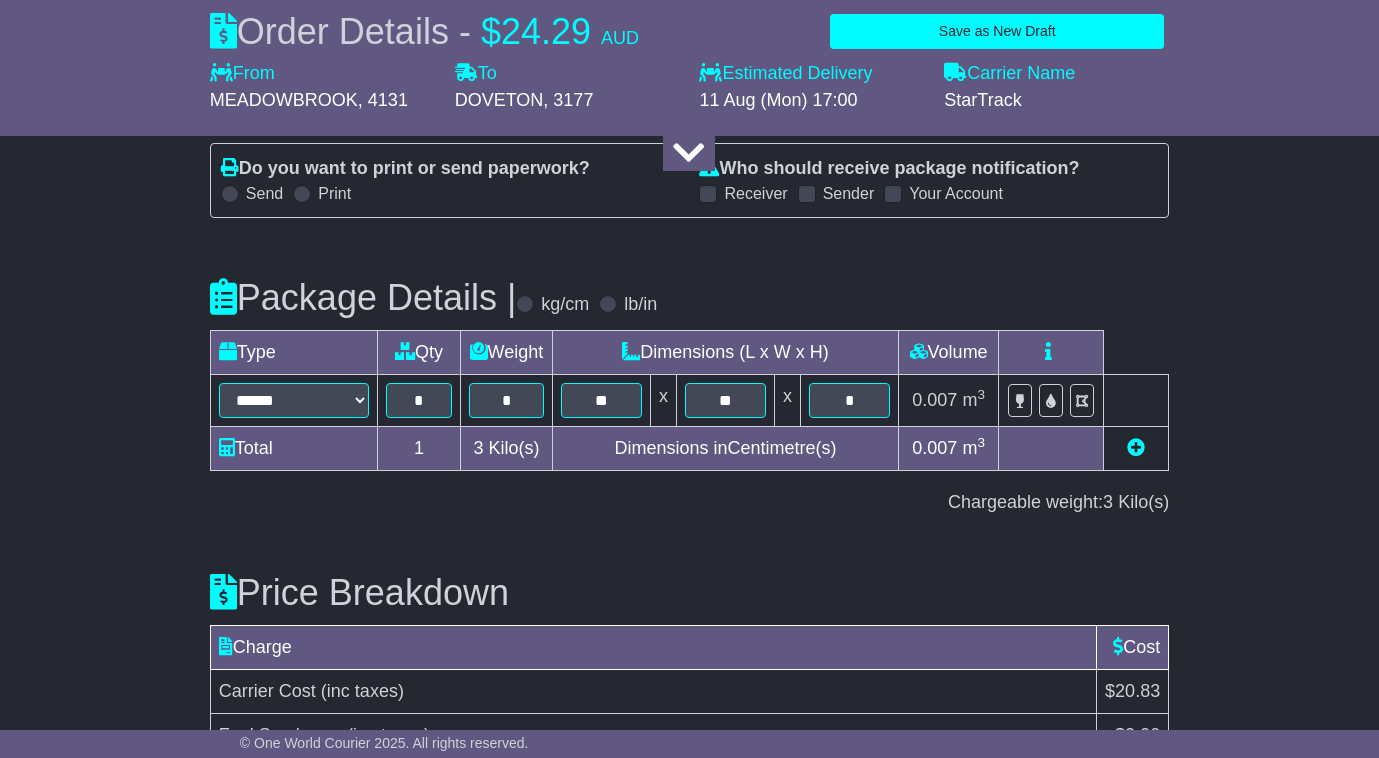 scroll, scrollTop: 2499, scrollLeft: 0, axis: vertical 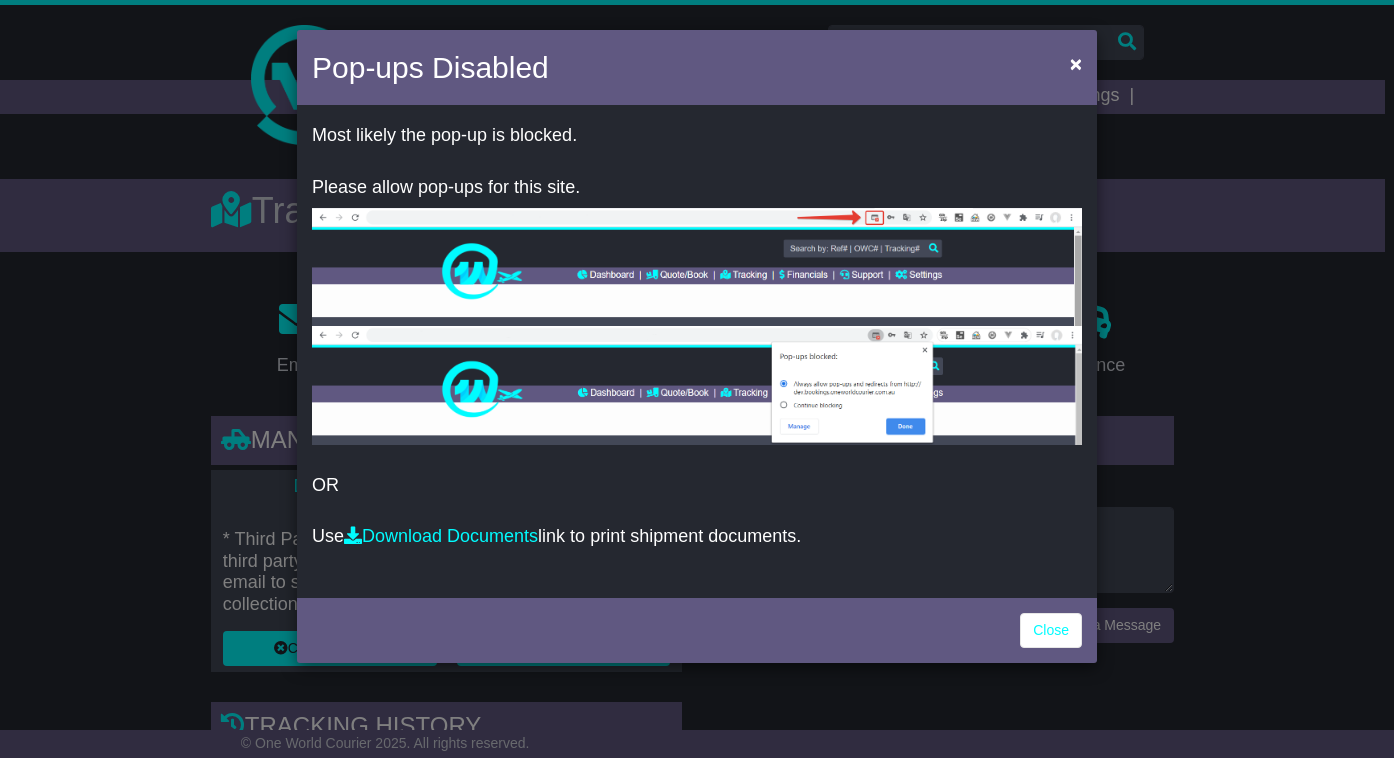 click on "Use   Download Documents  link to print shipment documents." at bounding box center (697, 537) 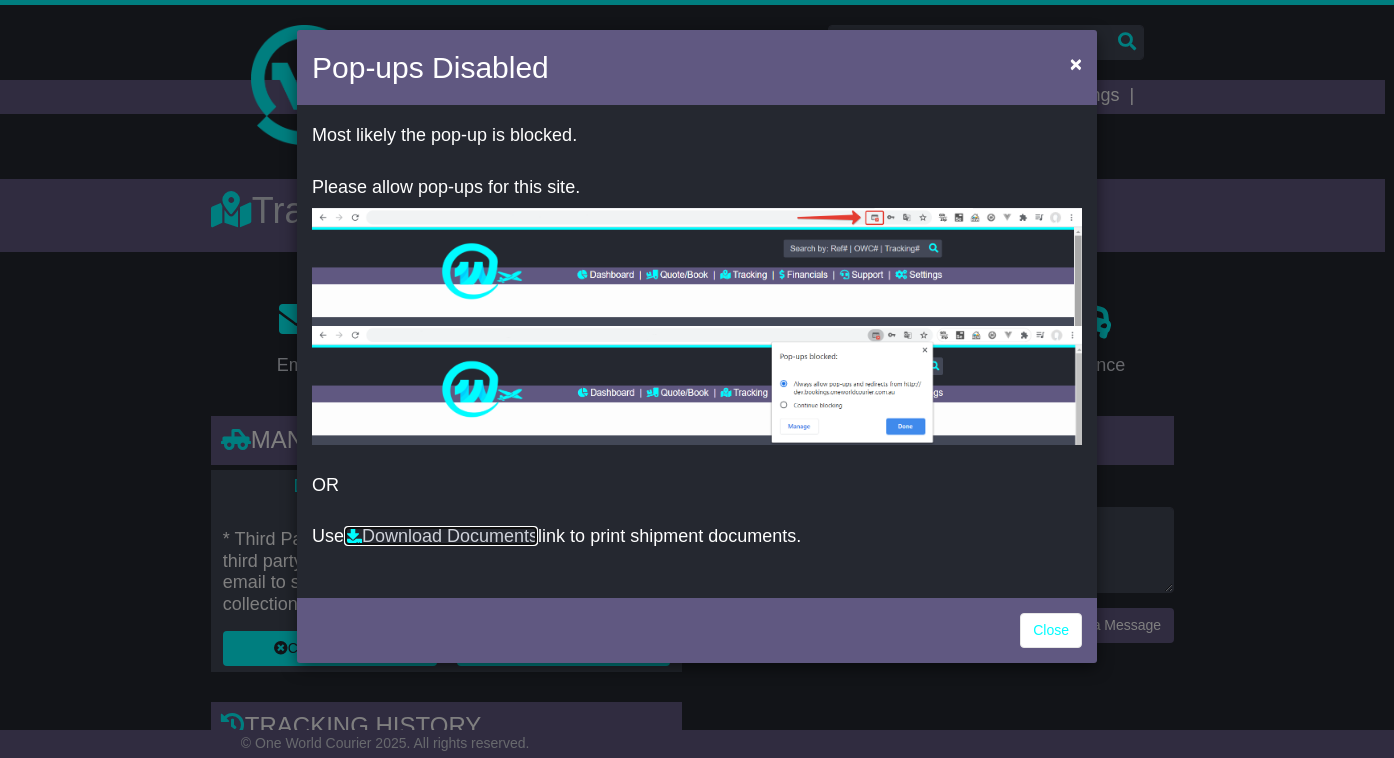 click on "Download Documents" at bounding box center [441, 536] 